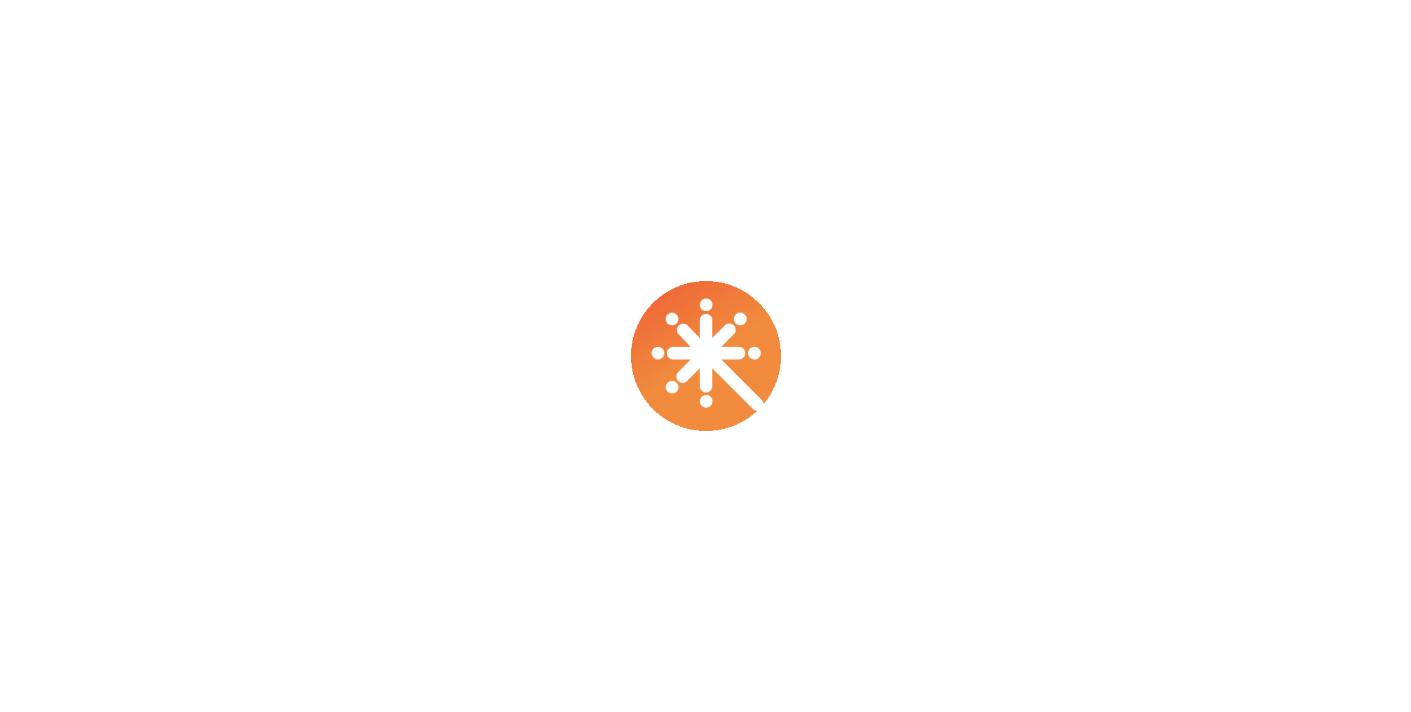 scroll, scrollTop: 0, scrollLeft: 0, axis: both 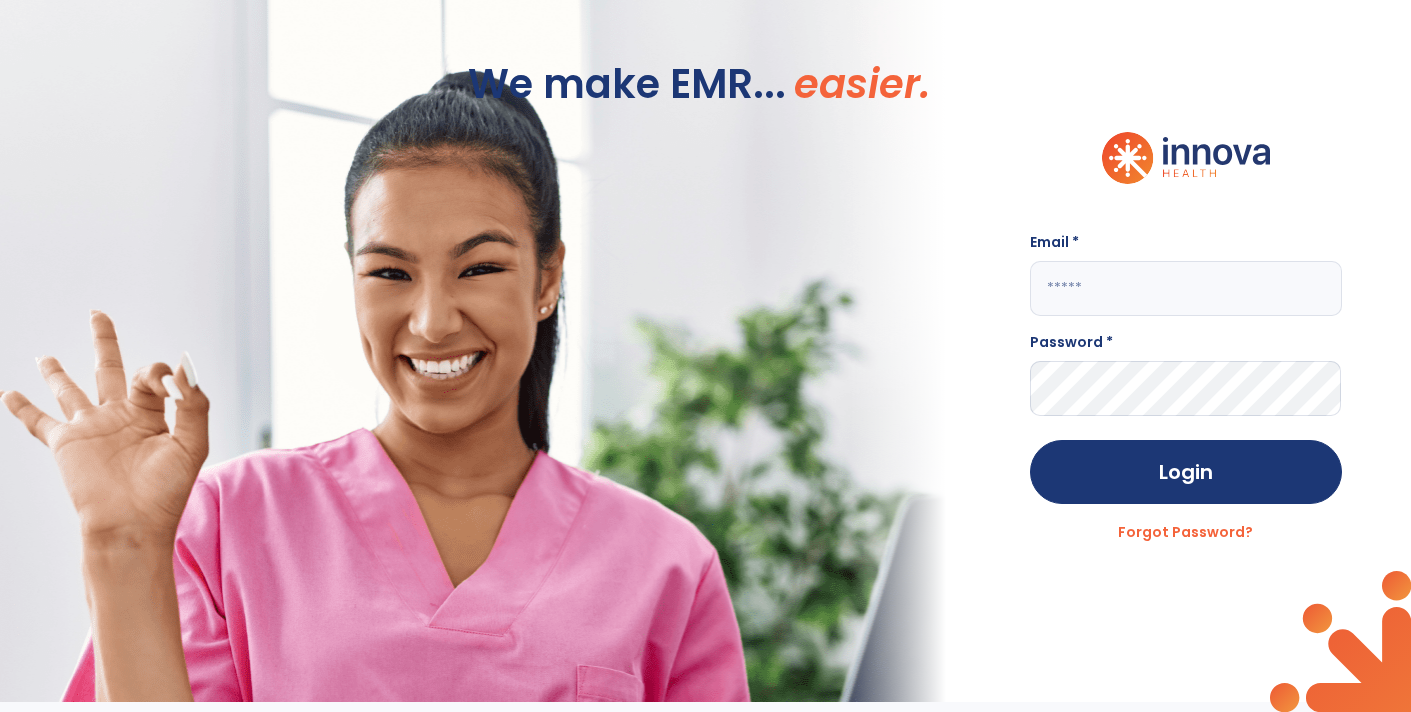 type on "**********" 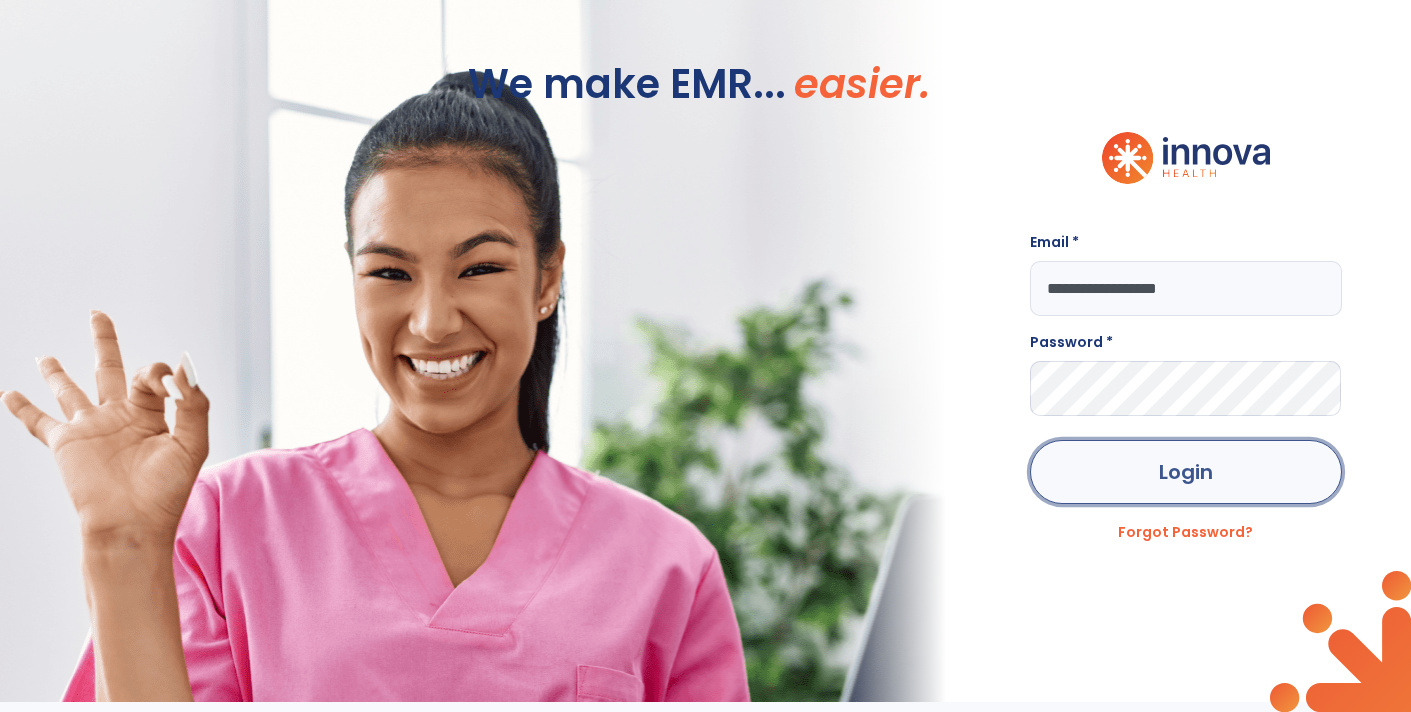 click on "Login" 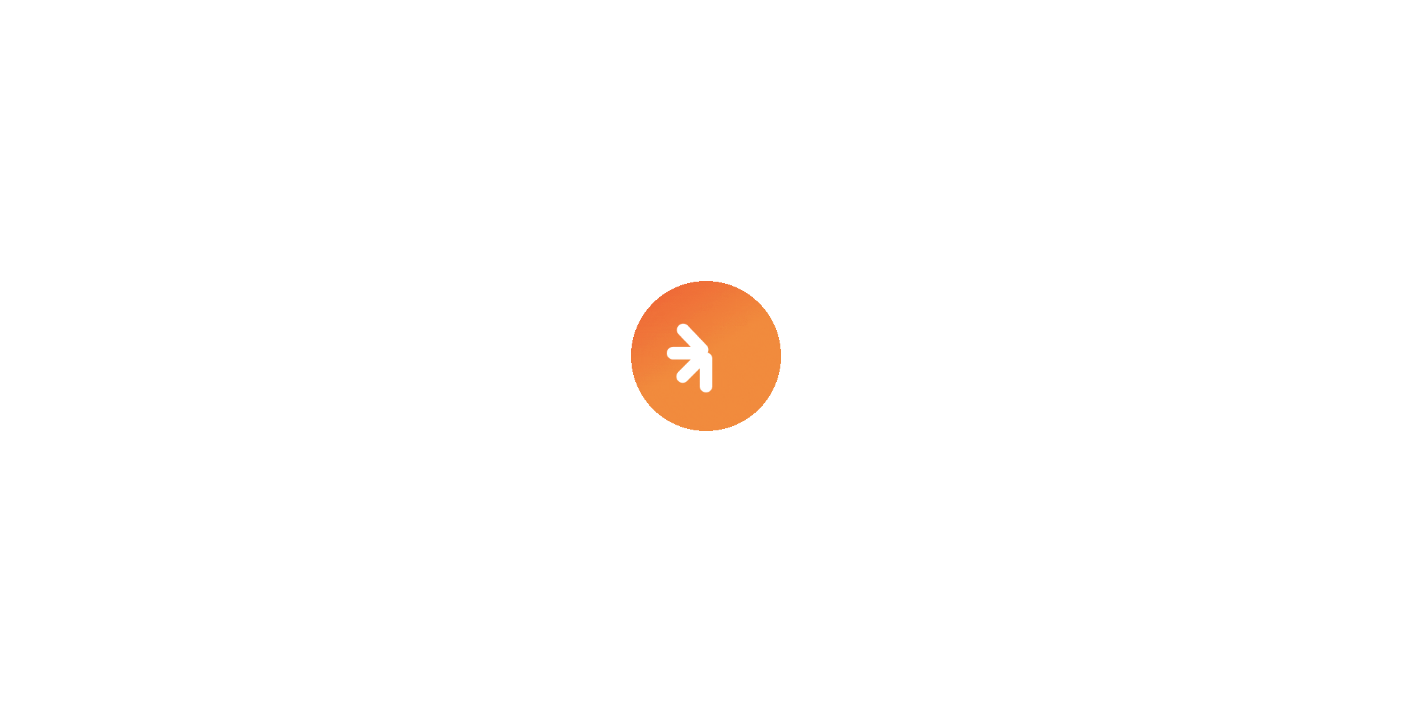 scroll, scrollTop: 0, scrollLeft: 0, axis: both 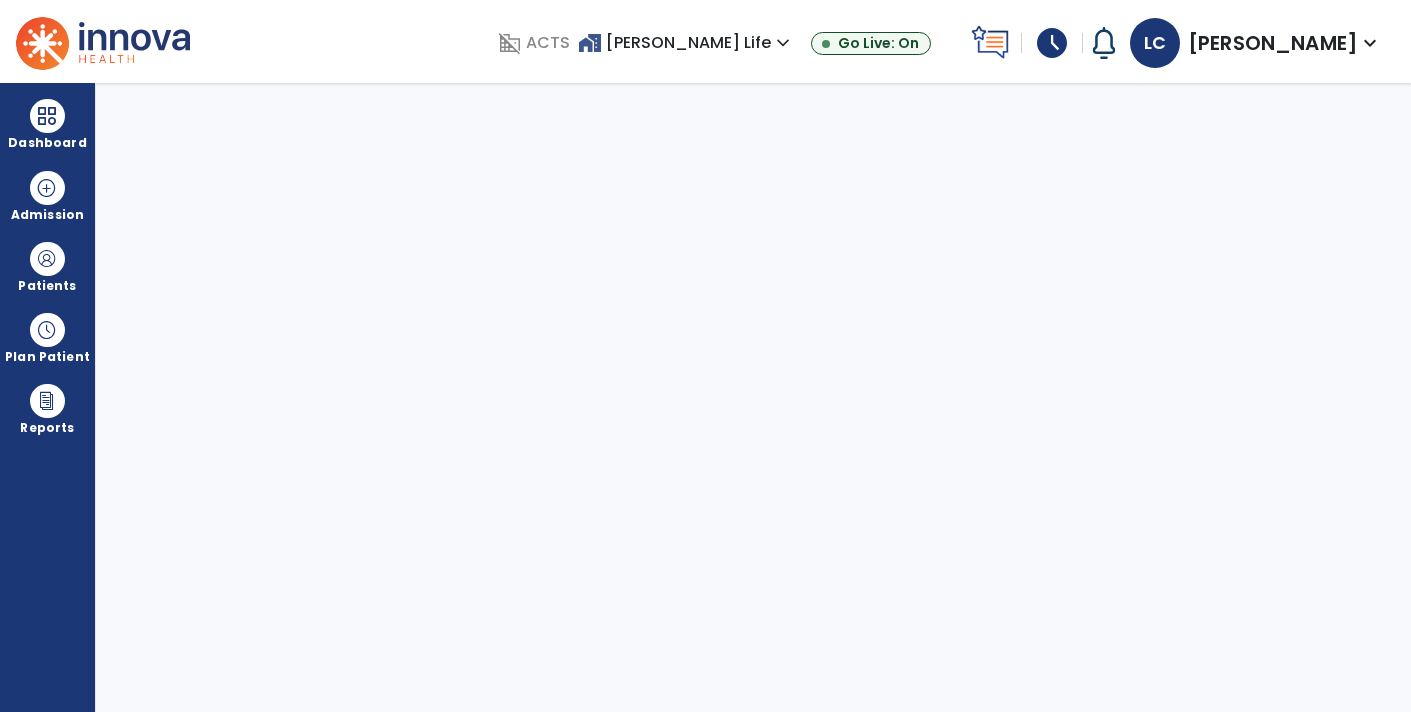 select on "****" 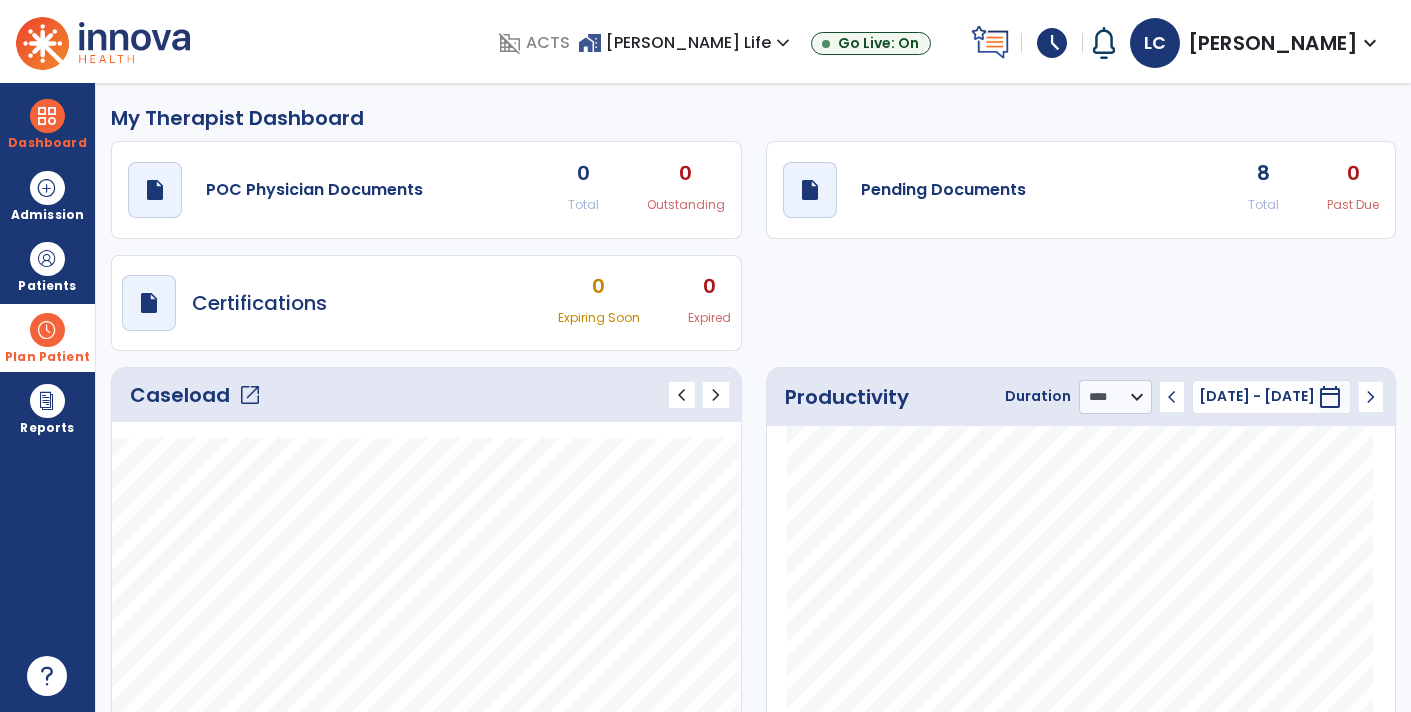 click at bounding box center (47, 330) 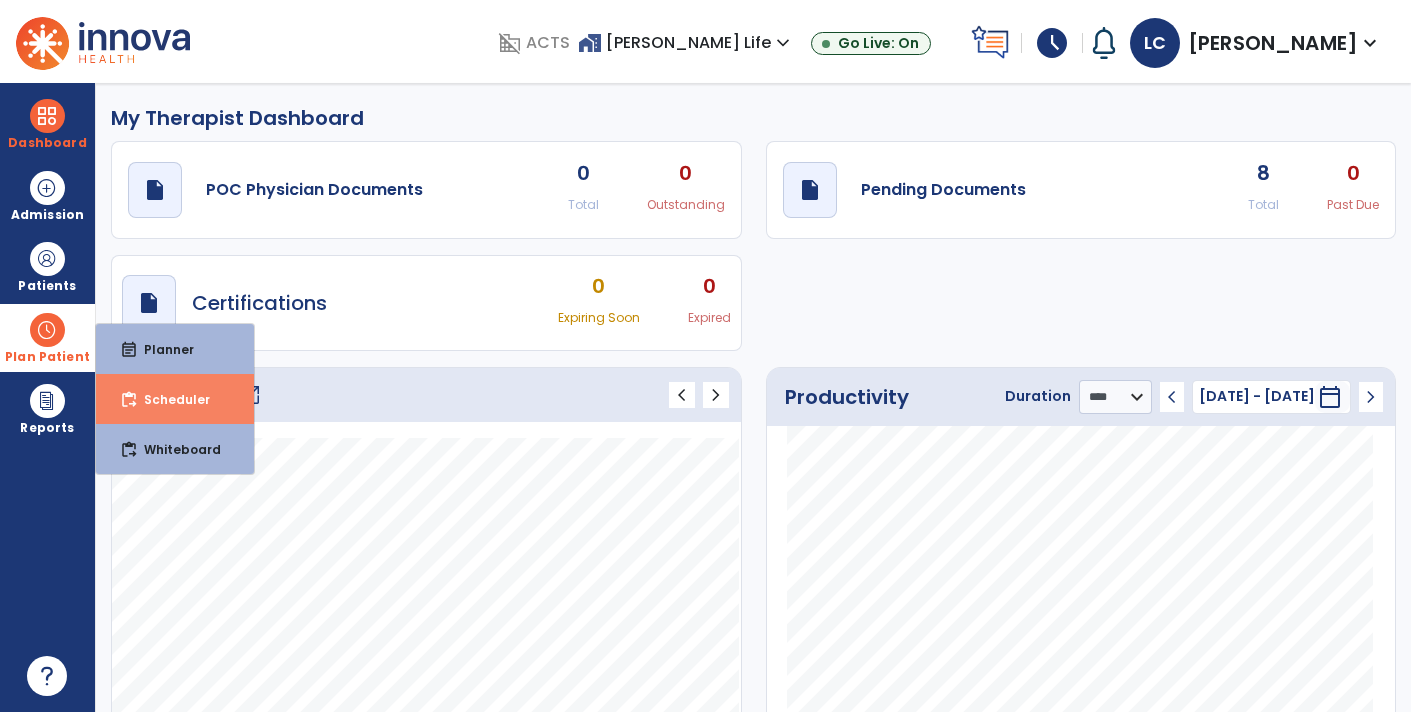 click on "Scheduler" at bounding box center (169, 399) 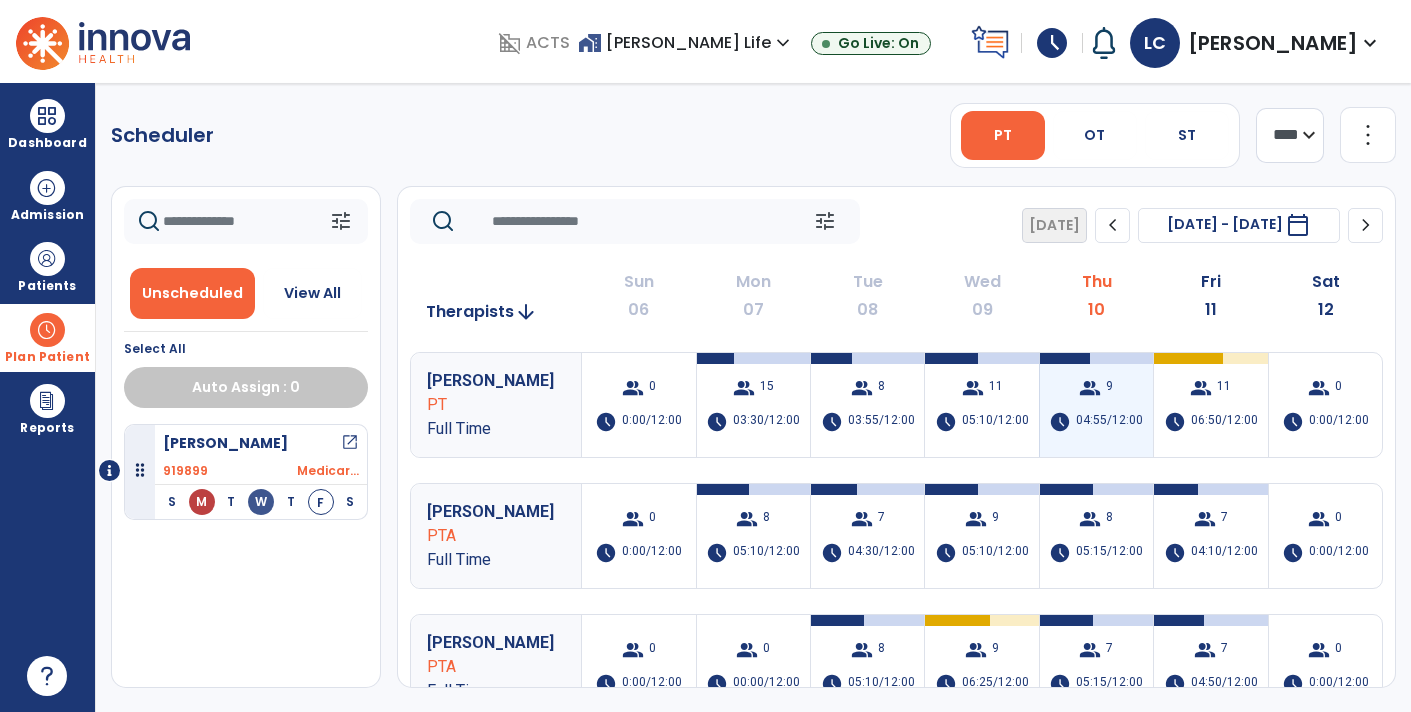 click on "group  9  schedule  04:55/12:00" at bounding box center [1096, 405] 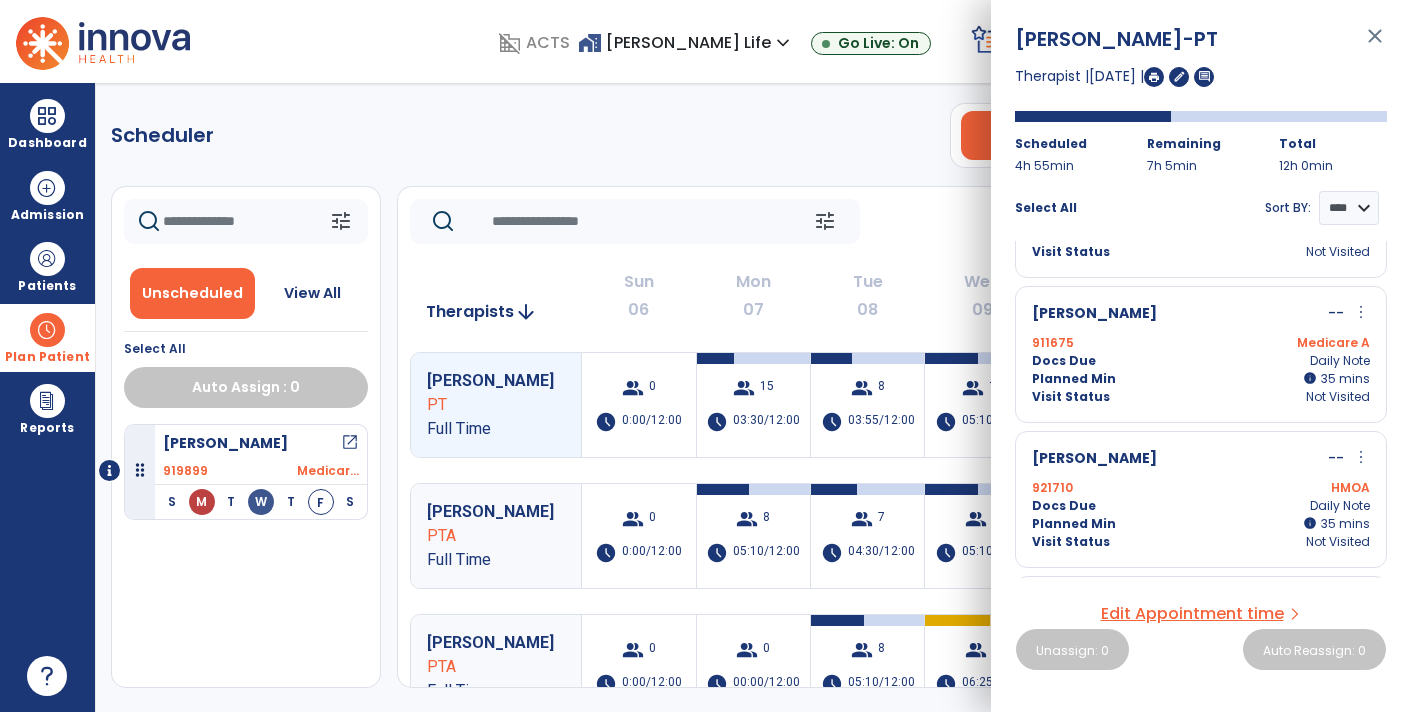 scroll, scrollTop: 687, scrollLeft: 0, axis: vertical 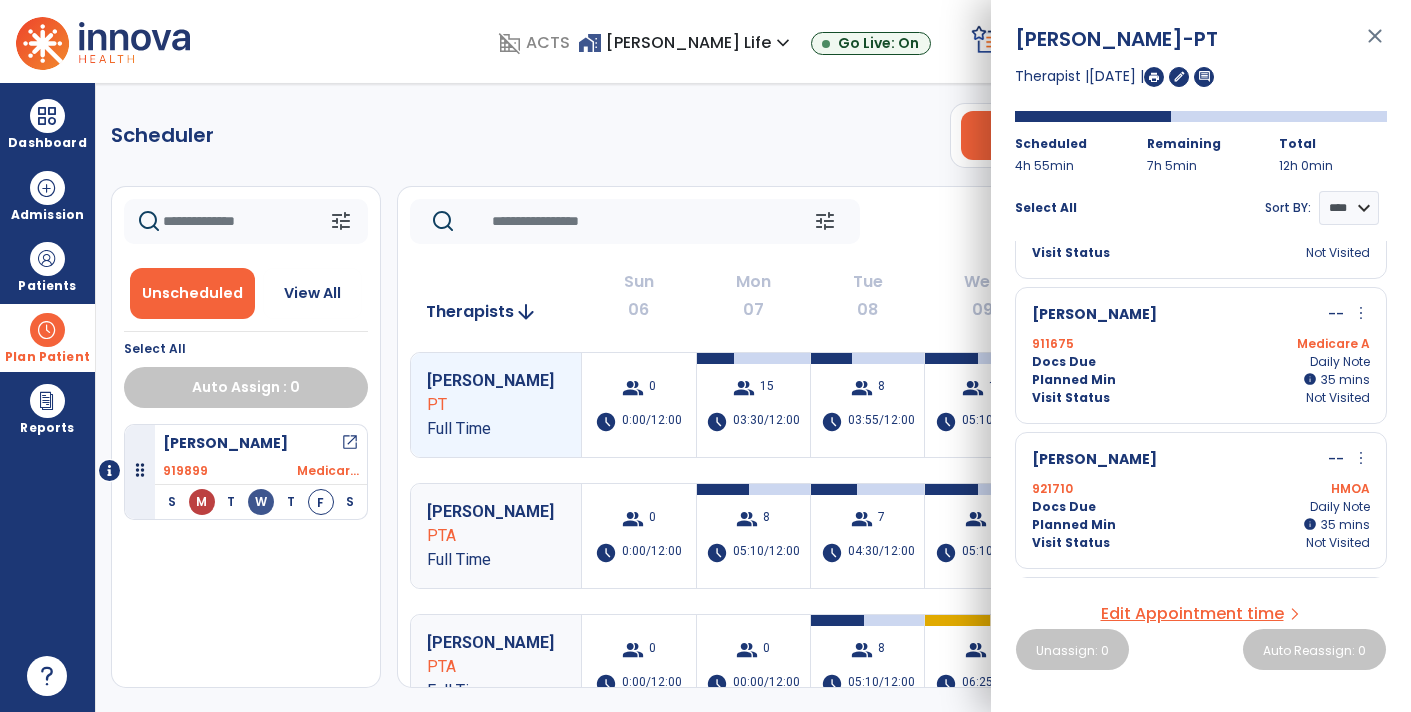click on "close" at bounding box center (1375, 45) 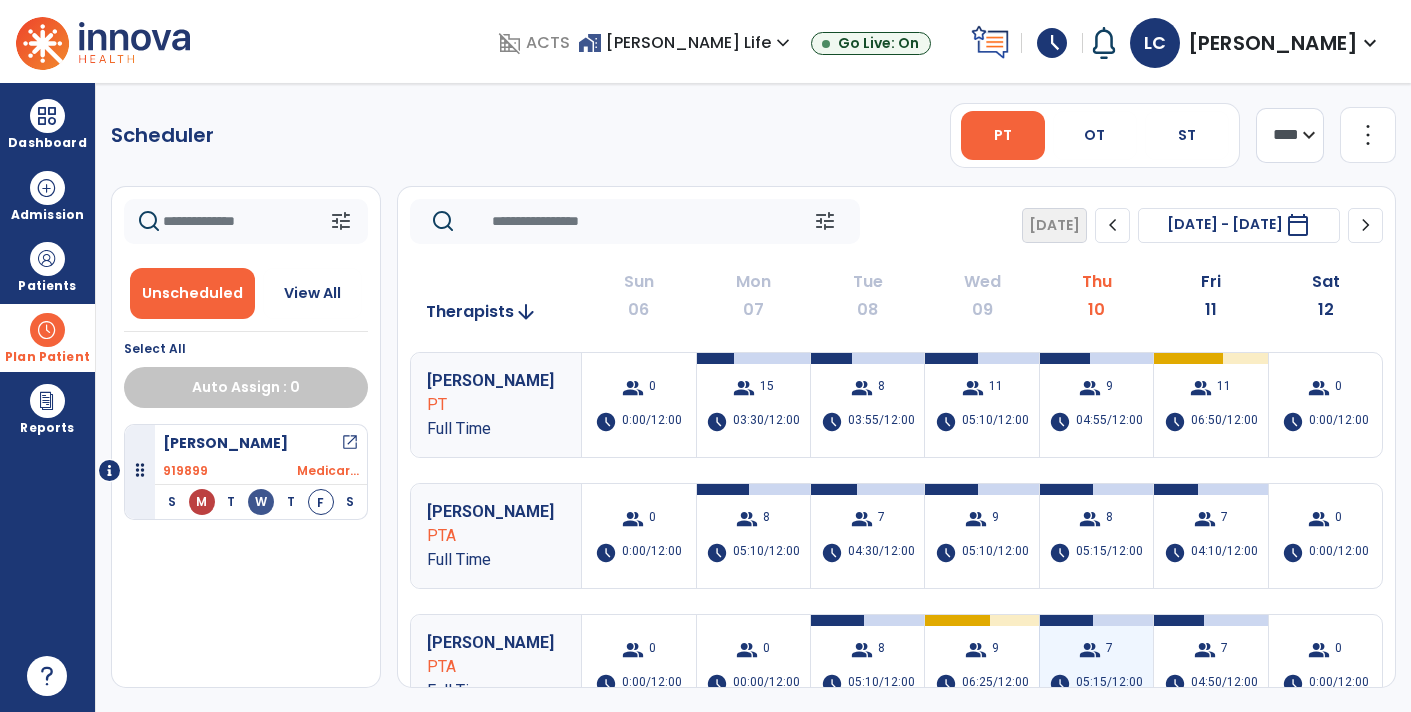 click on "group  7  schedule  05:15/12:00" at bounding box center (1096, 667) 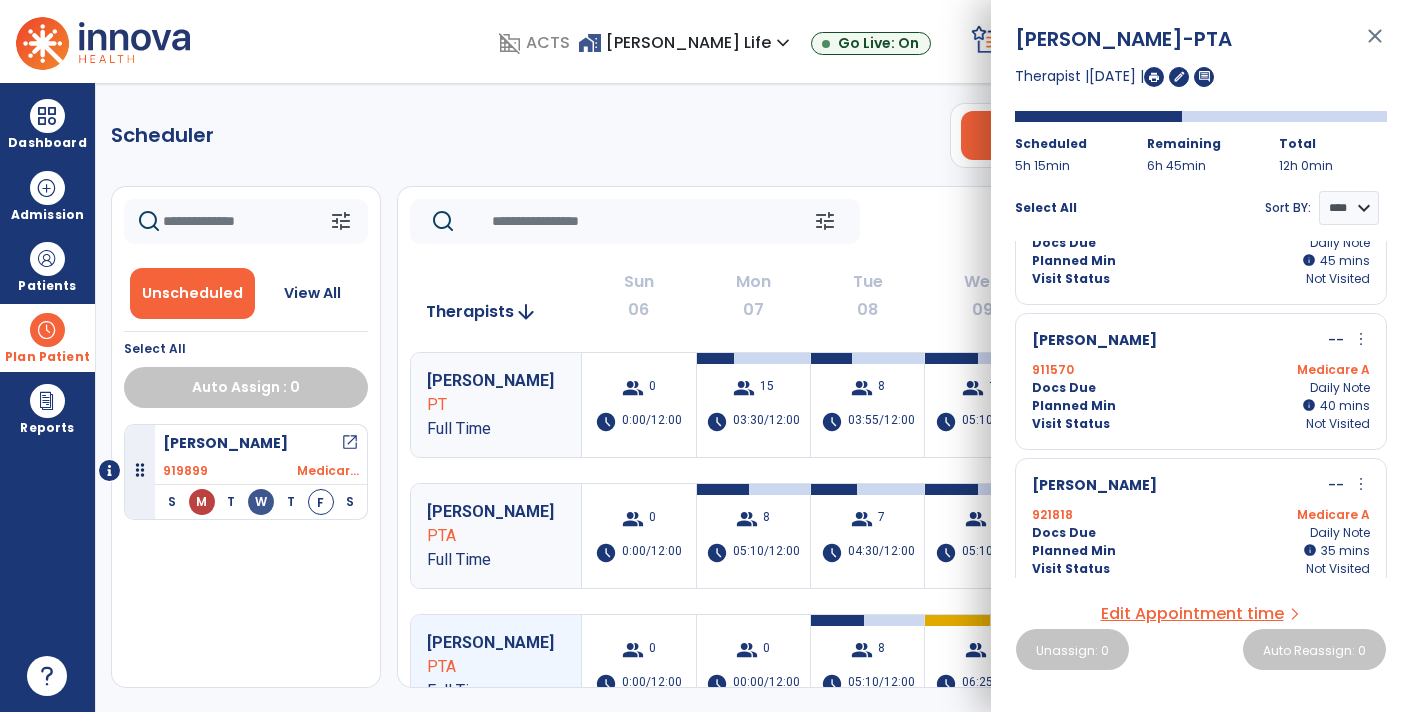 scroll, scrollTop: 669, scrollLeft: 0, axis: vertical 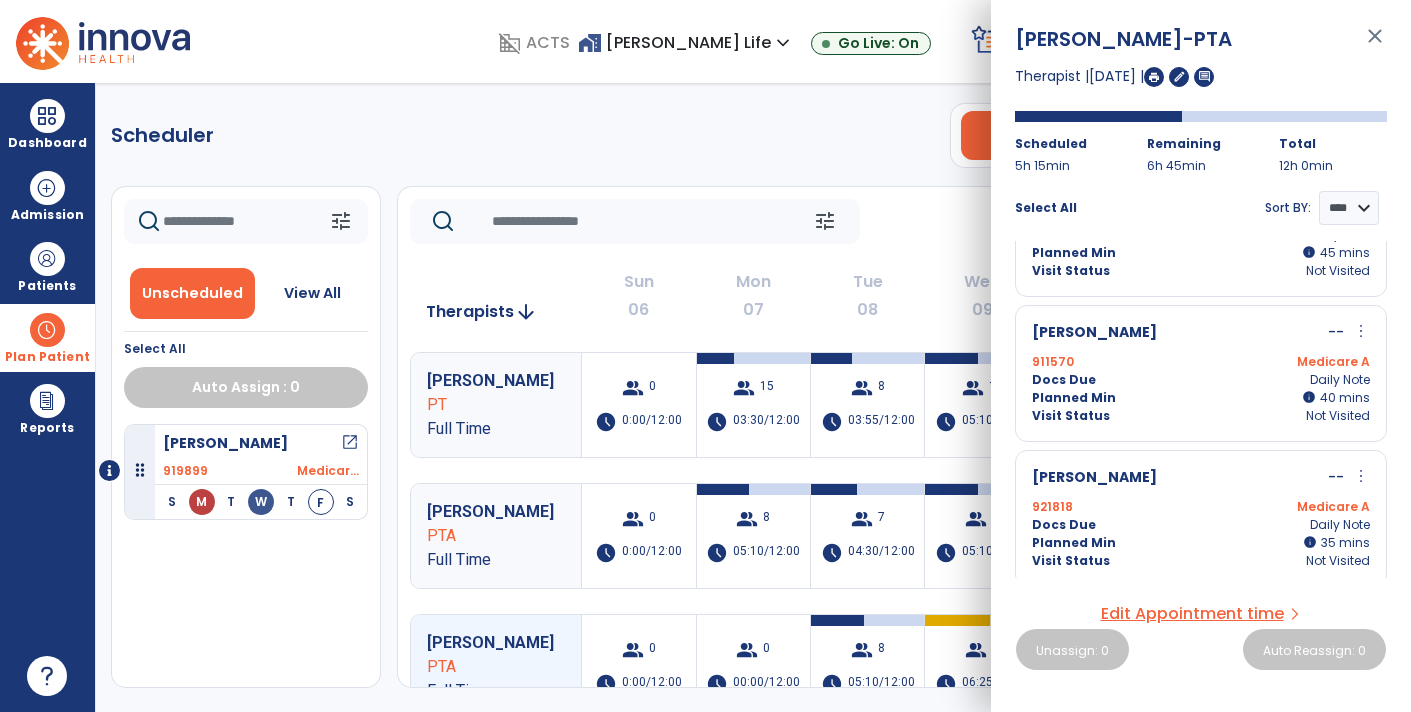 click on "close" at bounding box center (1375, 45) 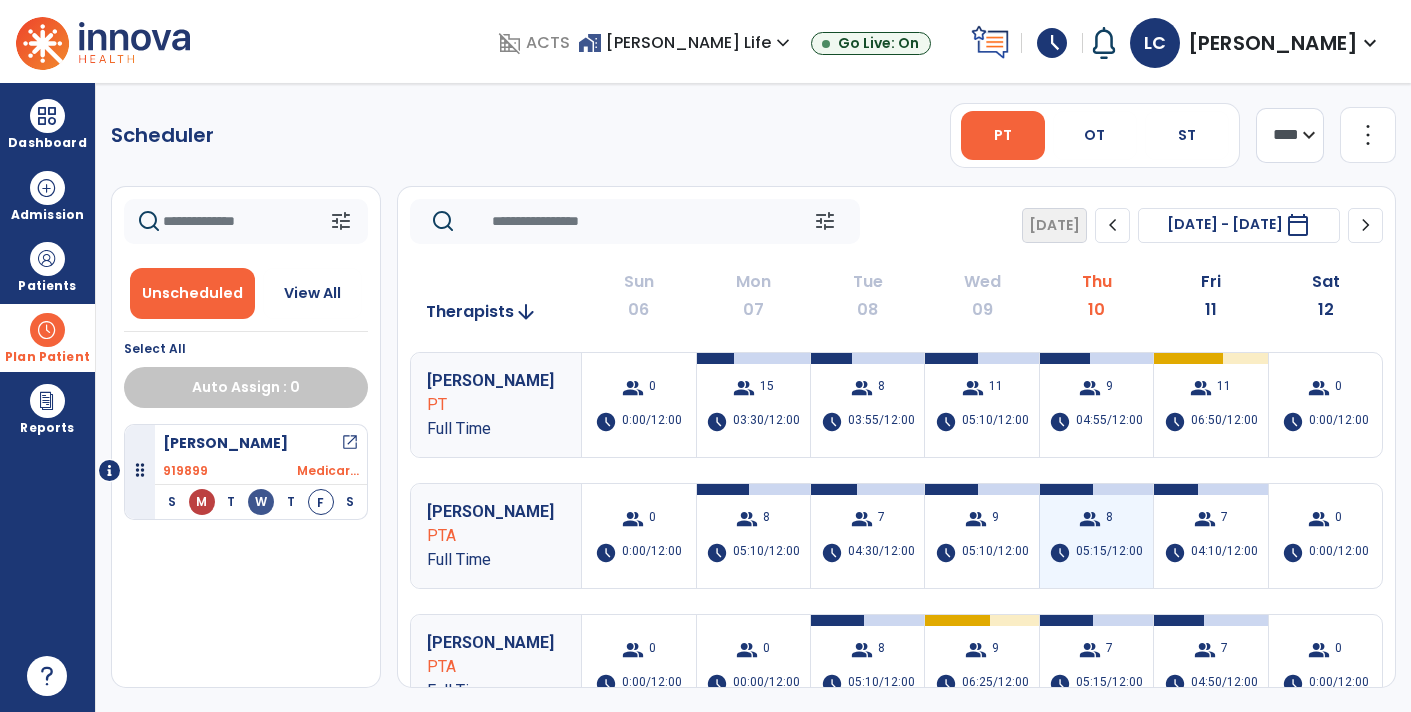 click on "group  8  schedule  05:15/12:00" at bounding box center (1096, 536) 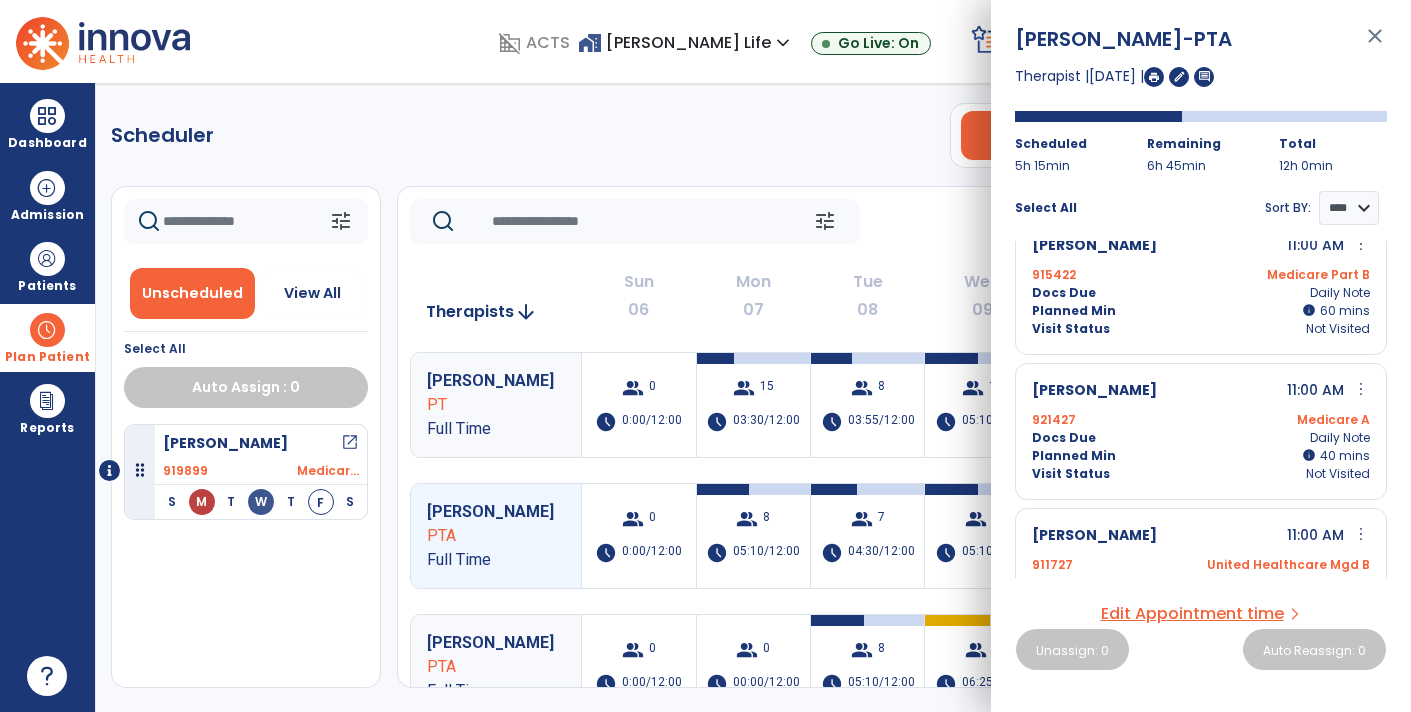 scroll, scrollTop: 0, scrollLeft: 0, axis: both 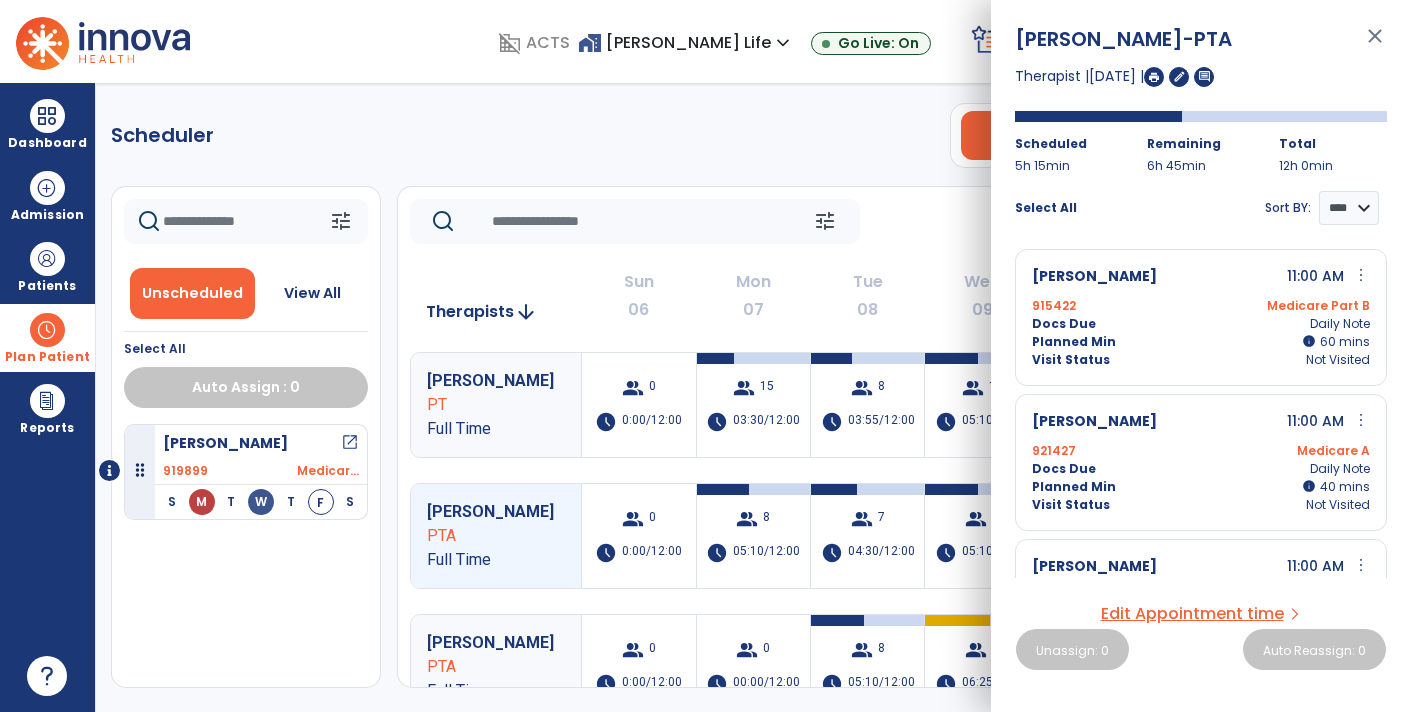 click on "close" at bounding box center (1375, 45) 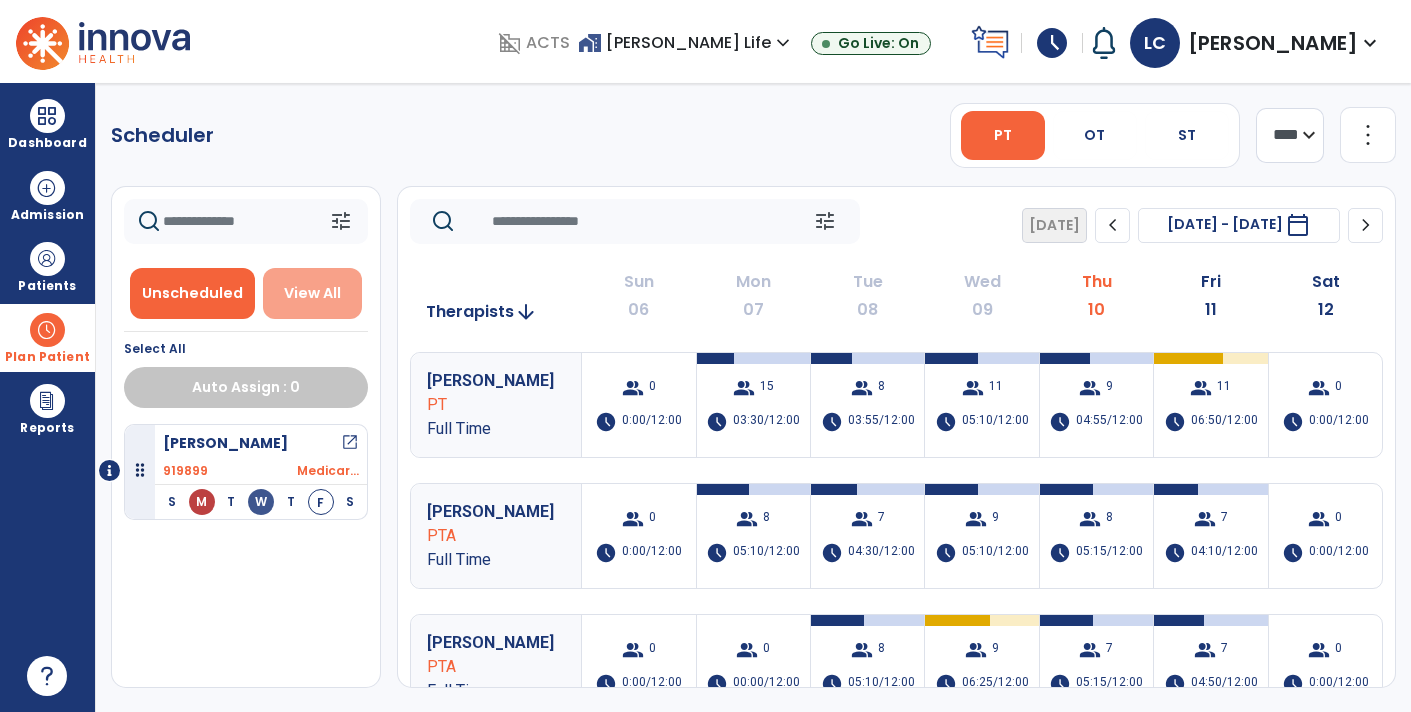 click on "View All" at bounding box center (312, 293) 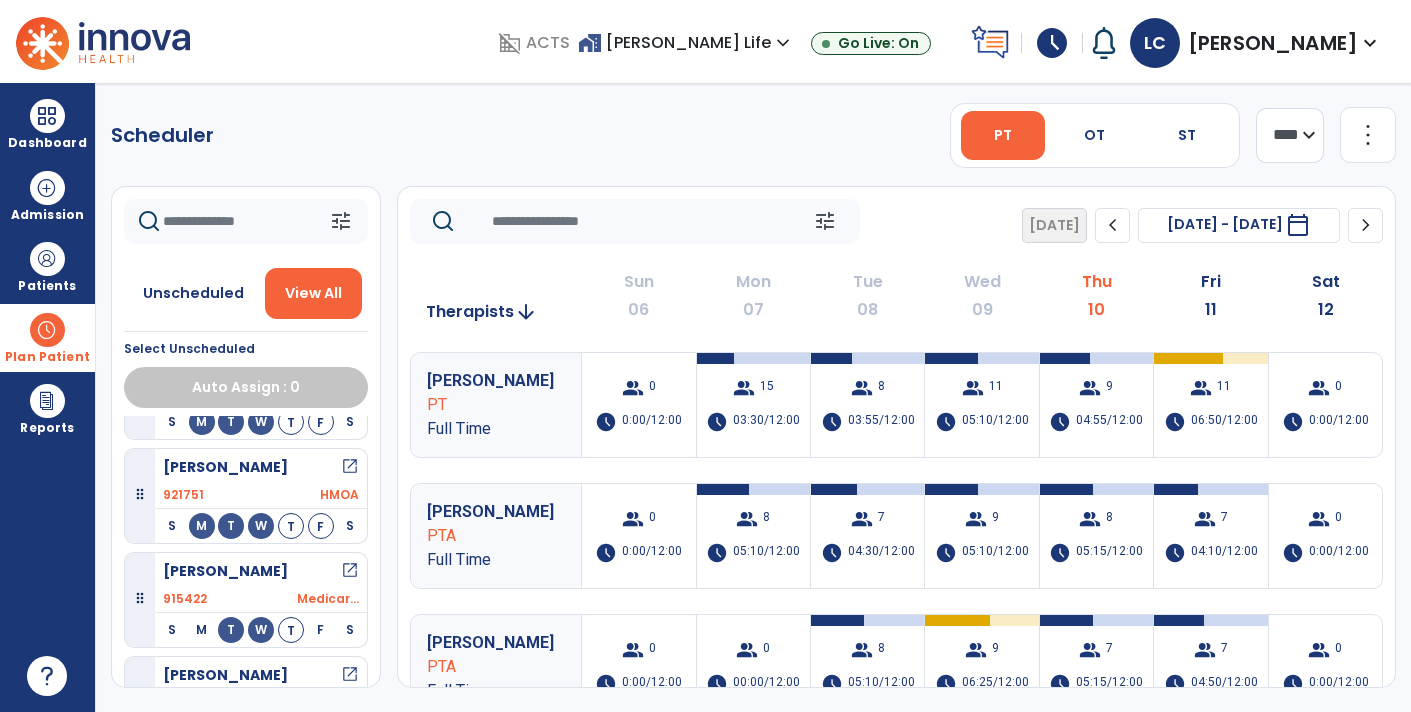 scroll, scrollTop: 706, scrollLeft: 0, axis: vertical 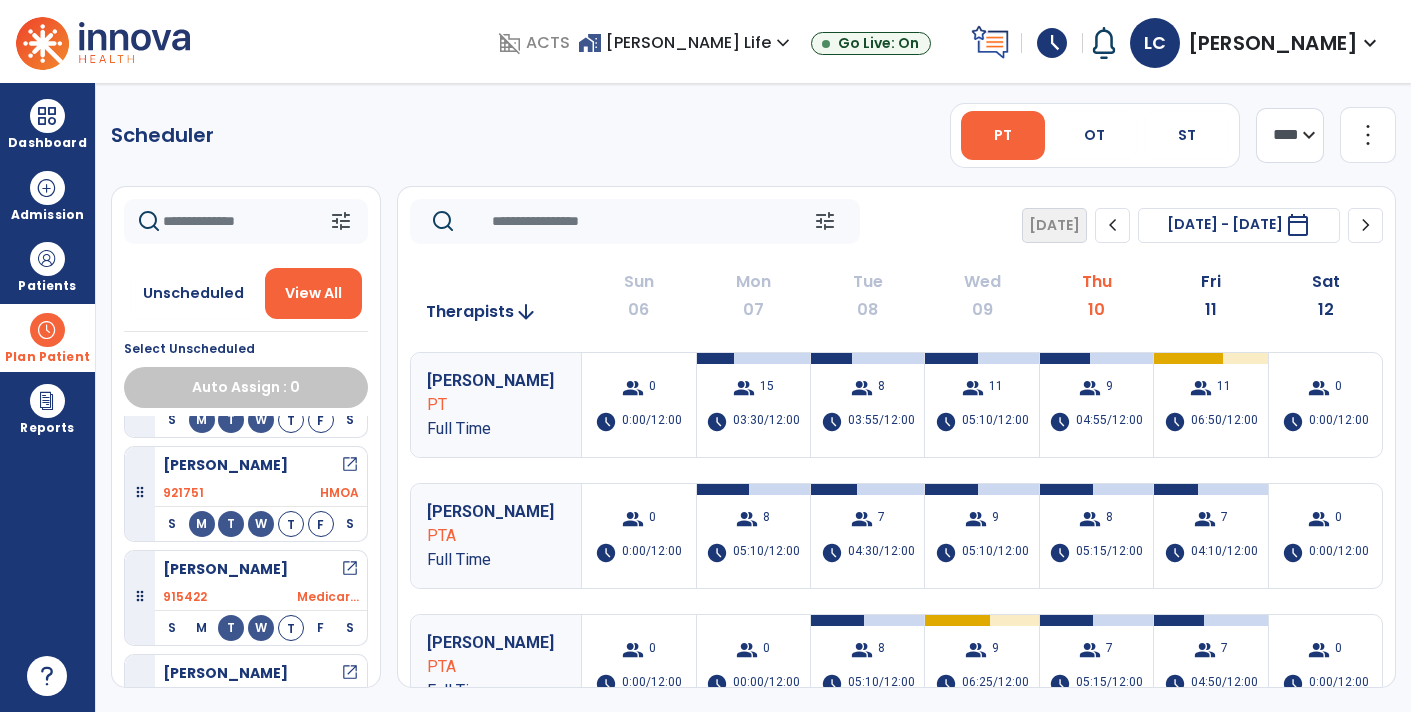 click on "open_in_new" at bounding box center (350, 569) 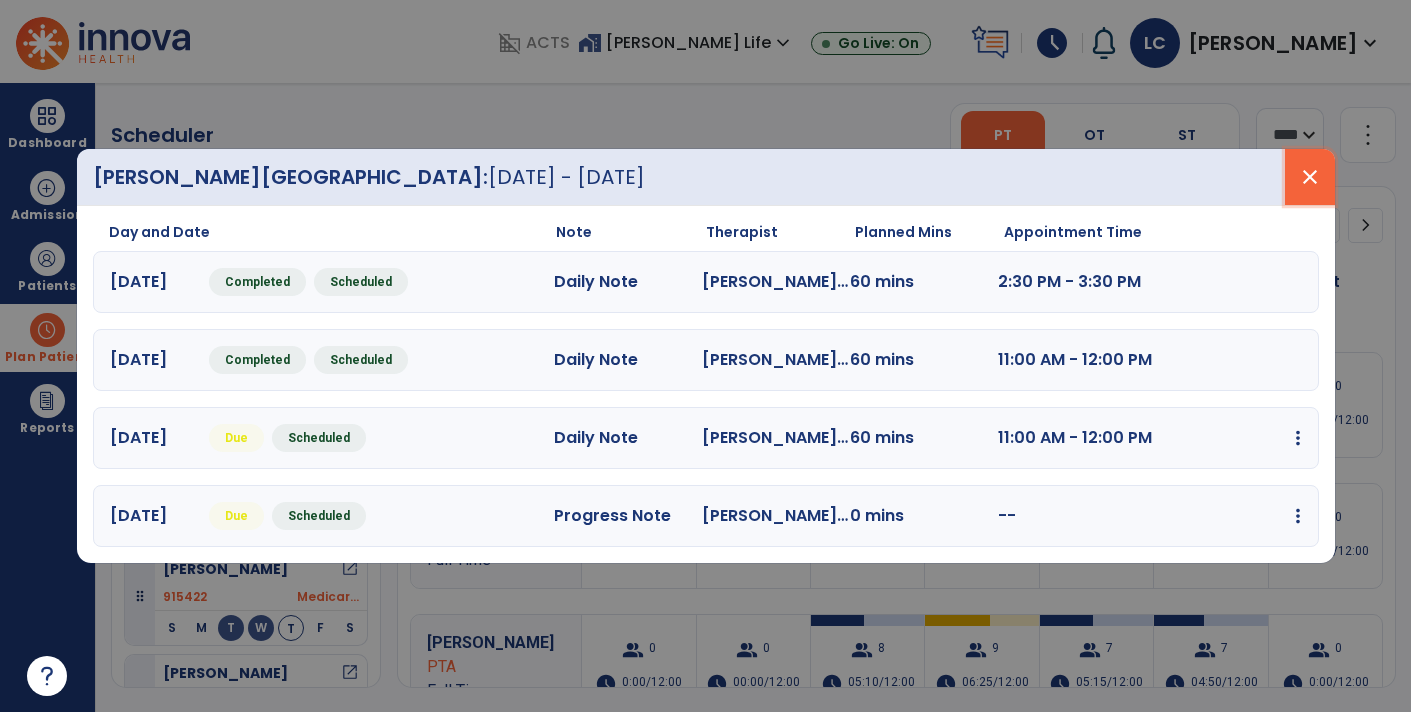 click on "close" at bounding box center [1310, 177] 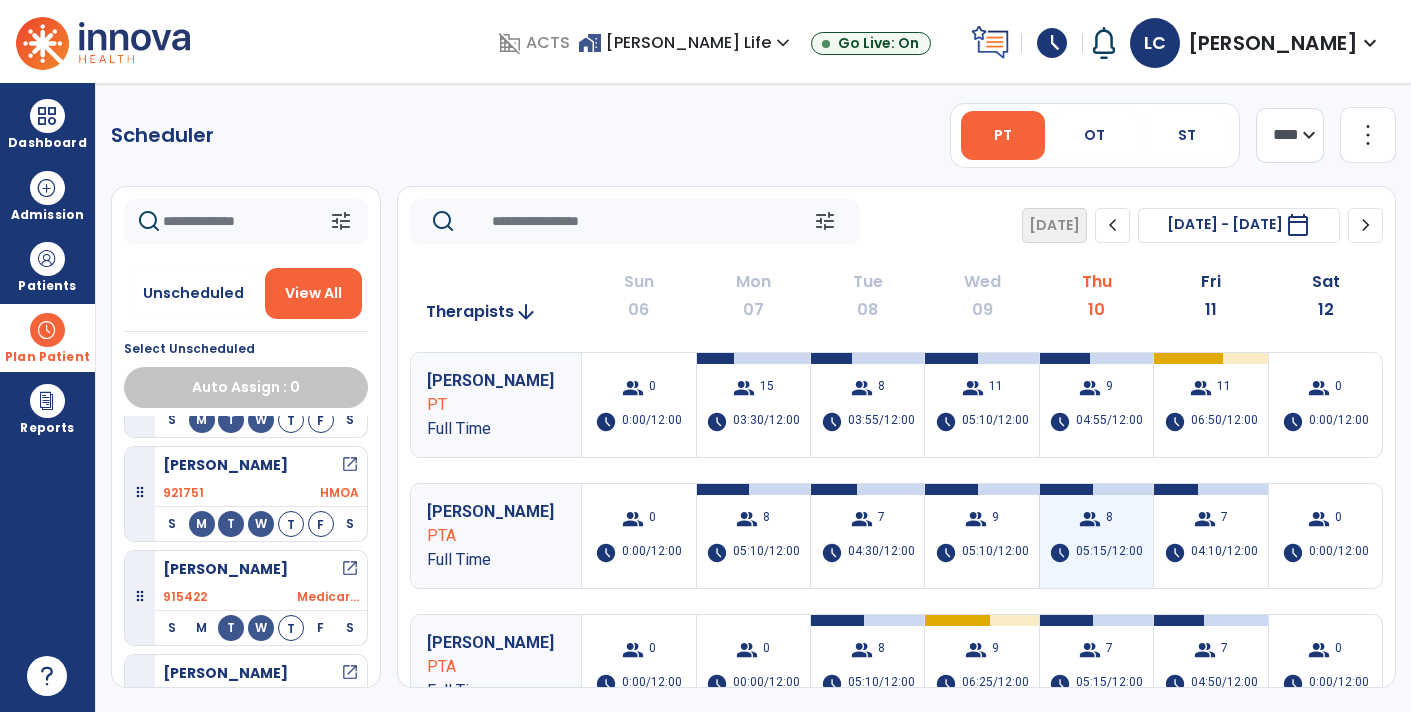 click on "group  8  schedule  05:15/12:00" at bounding box center (1096, 536) 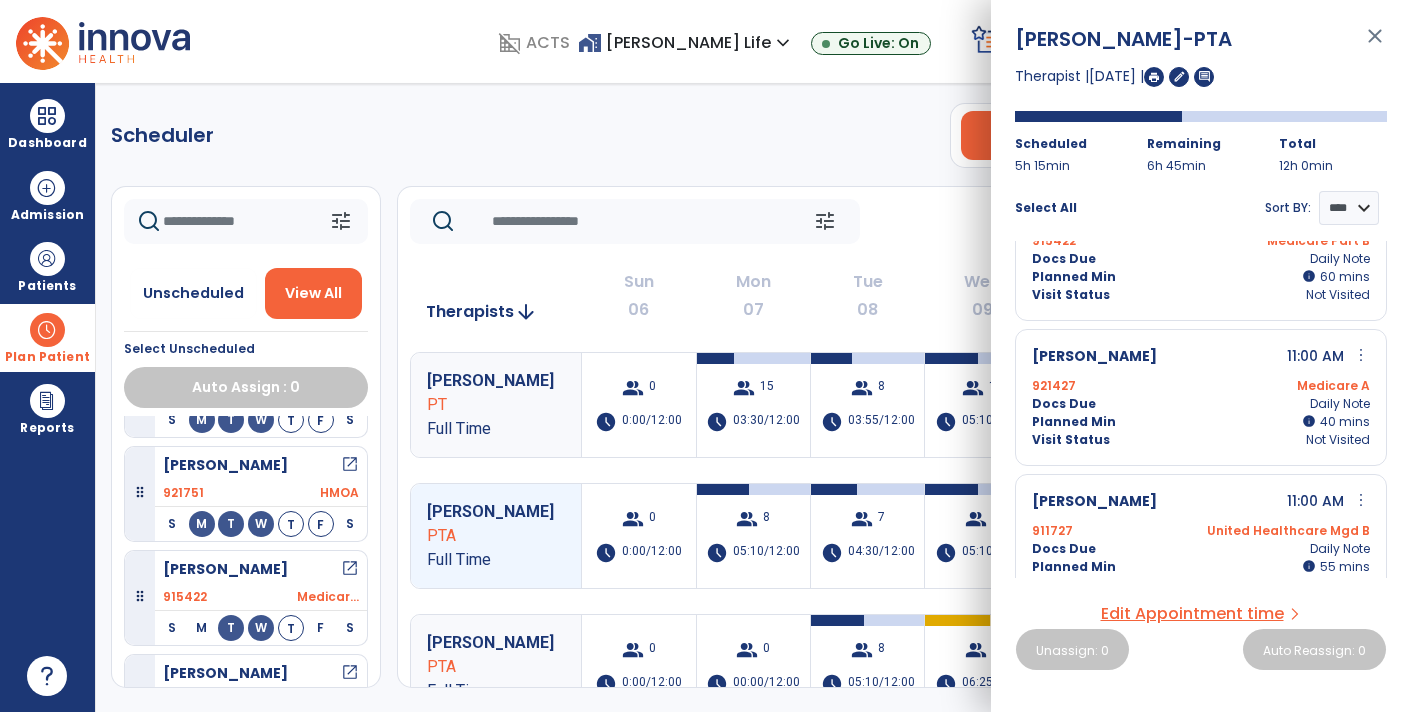 scroll, scrollTop: 0, scrollLeft: 0, axis: both 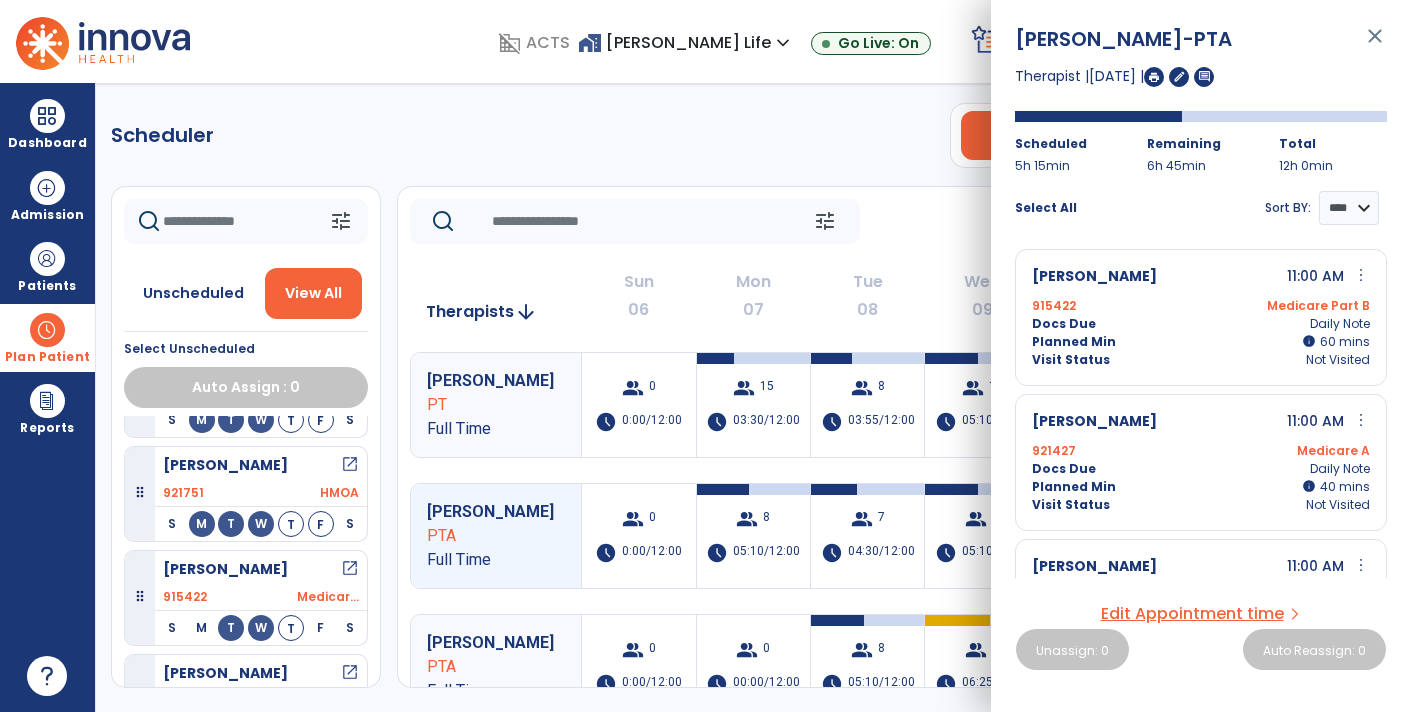 click on "more_vert" at bounding box center (1361, 275) 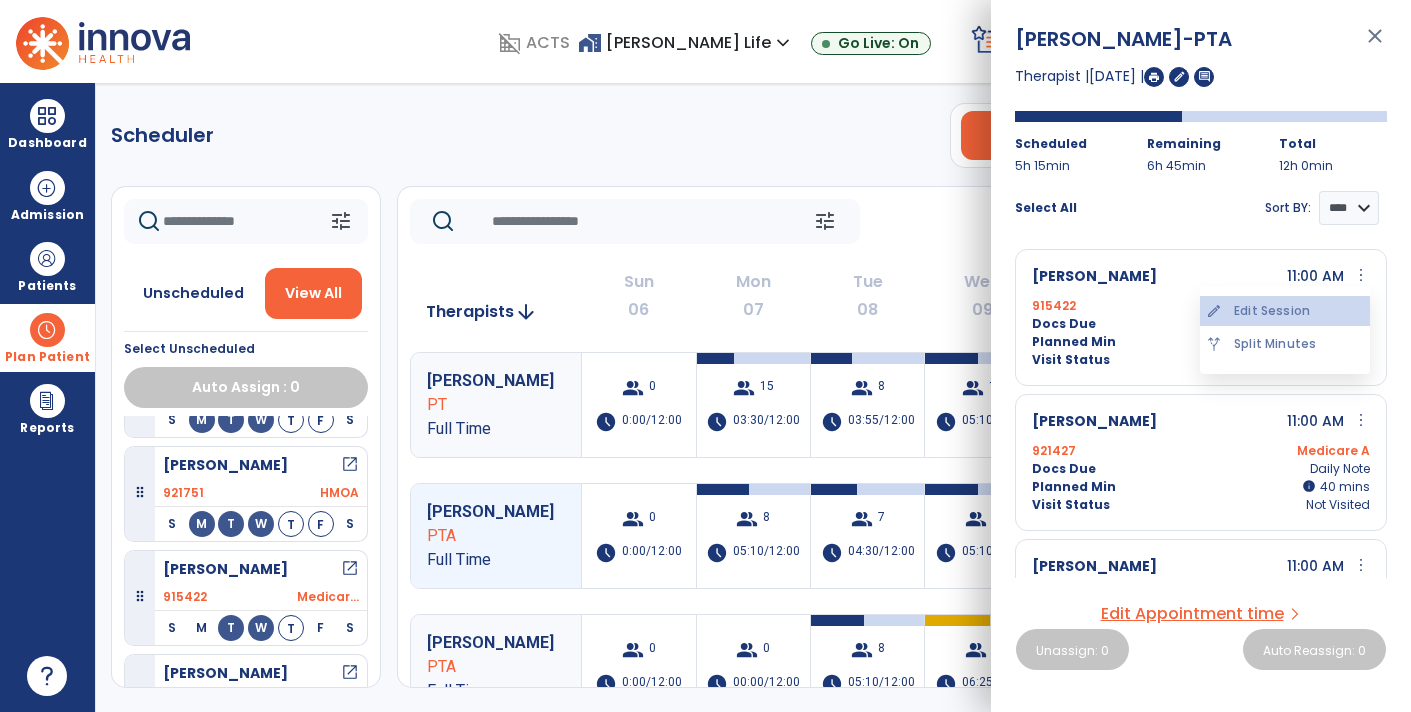 click on "edit   Edit Session" at bounding box center (1285, 311) 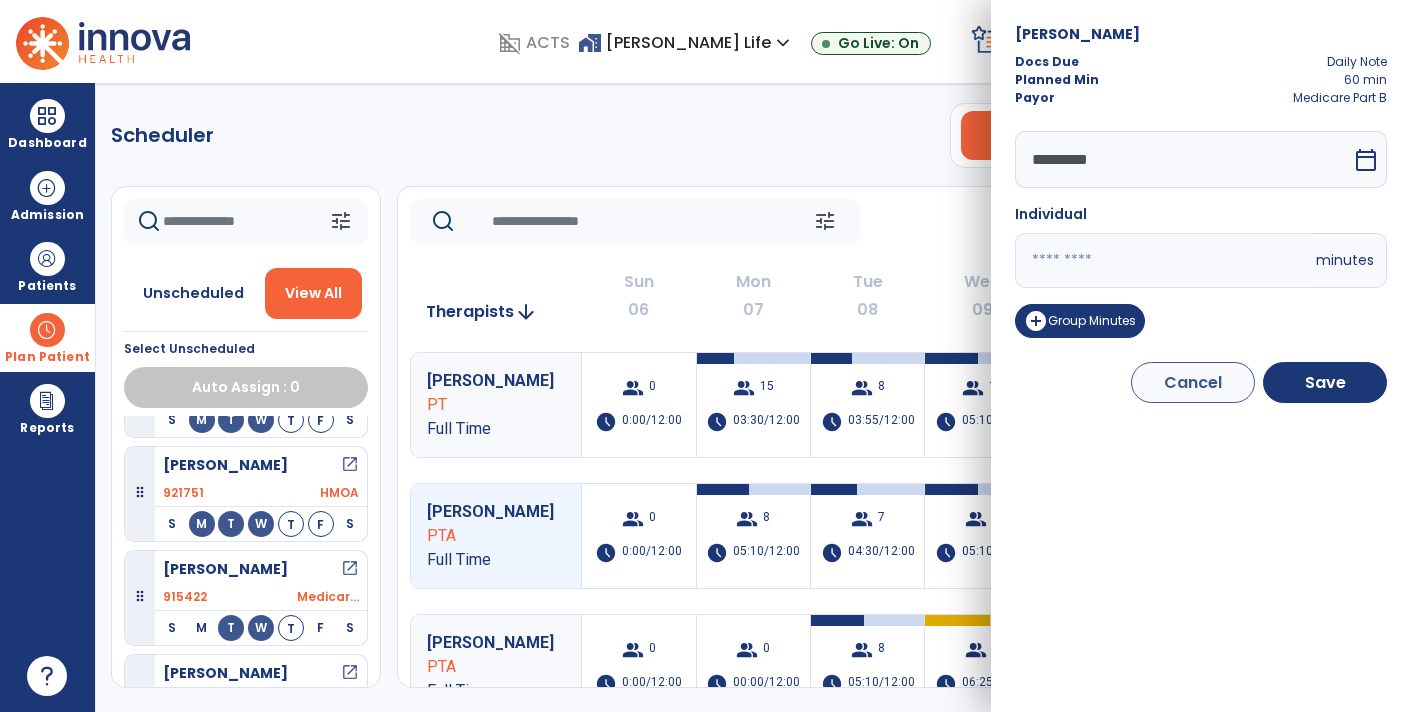 click on "calendar_today" at bounding box center (1368, 159) 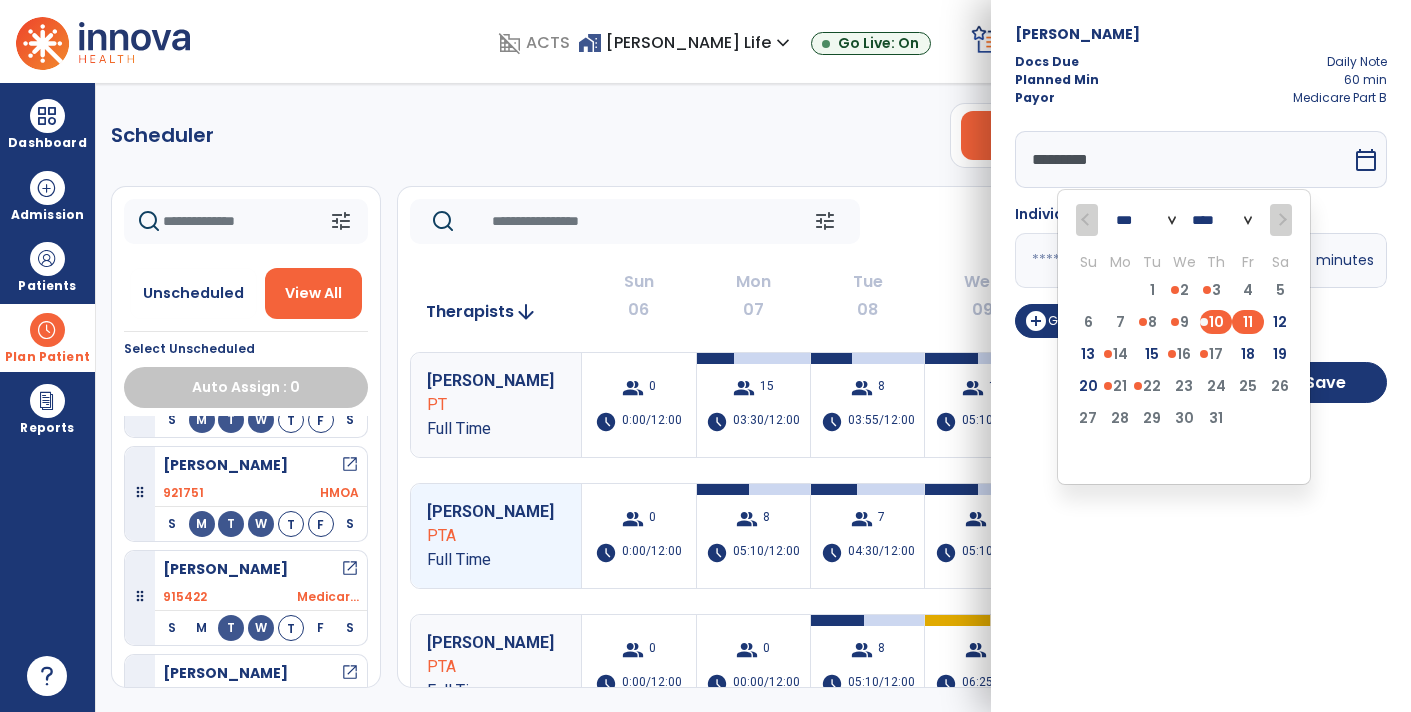 click on "11" at bounding box center (1248, 322) 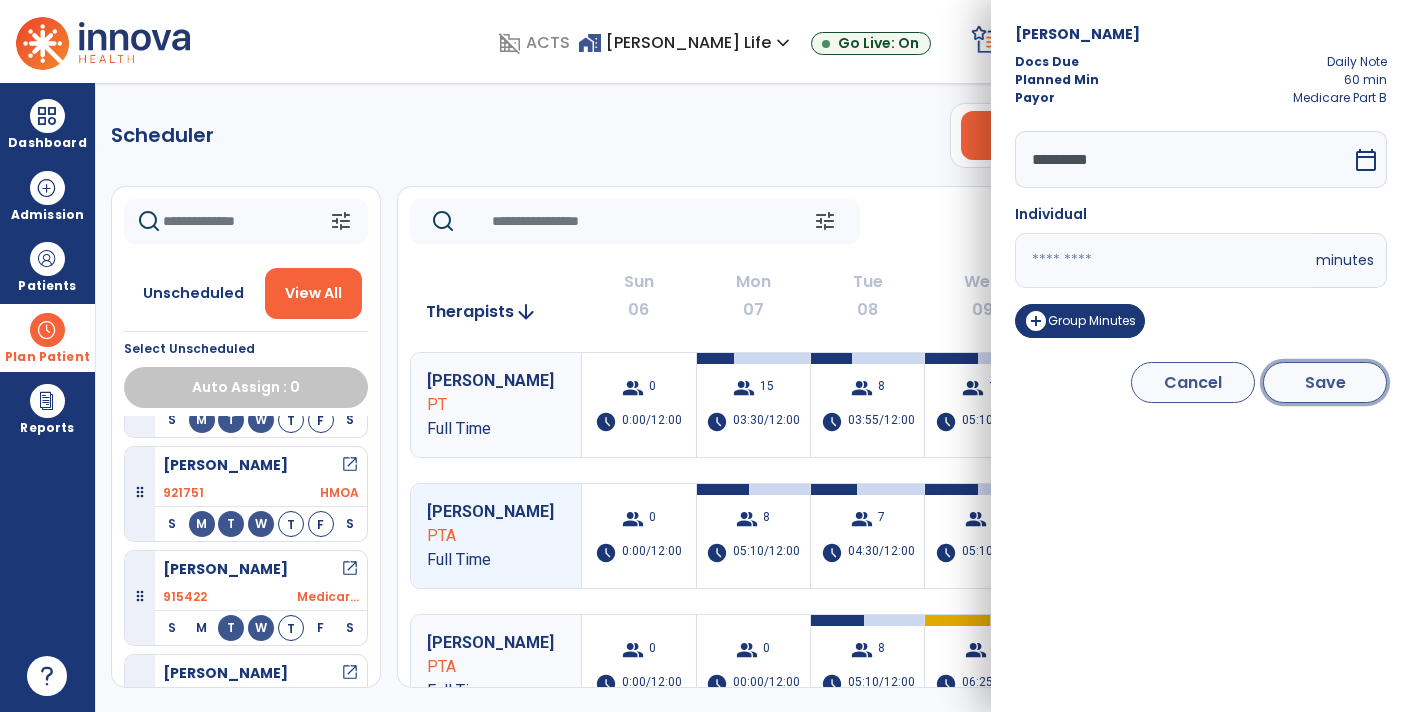click on "Save" at bounding box center [1325, 382] 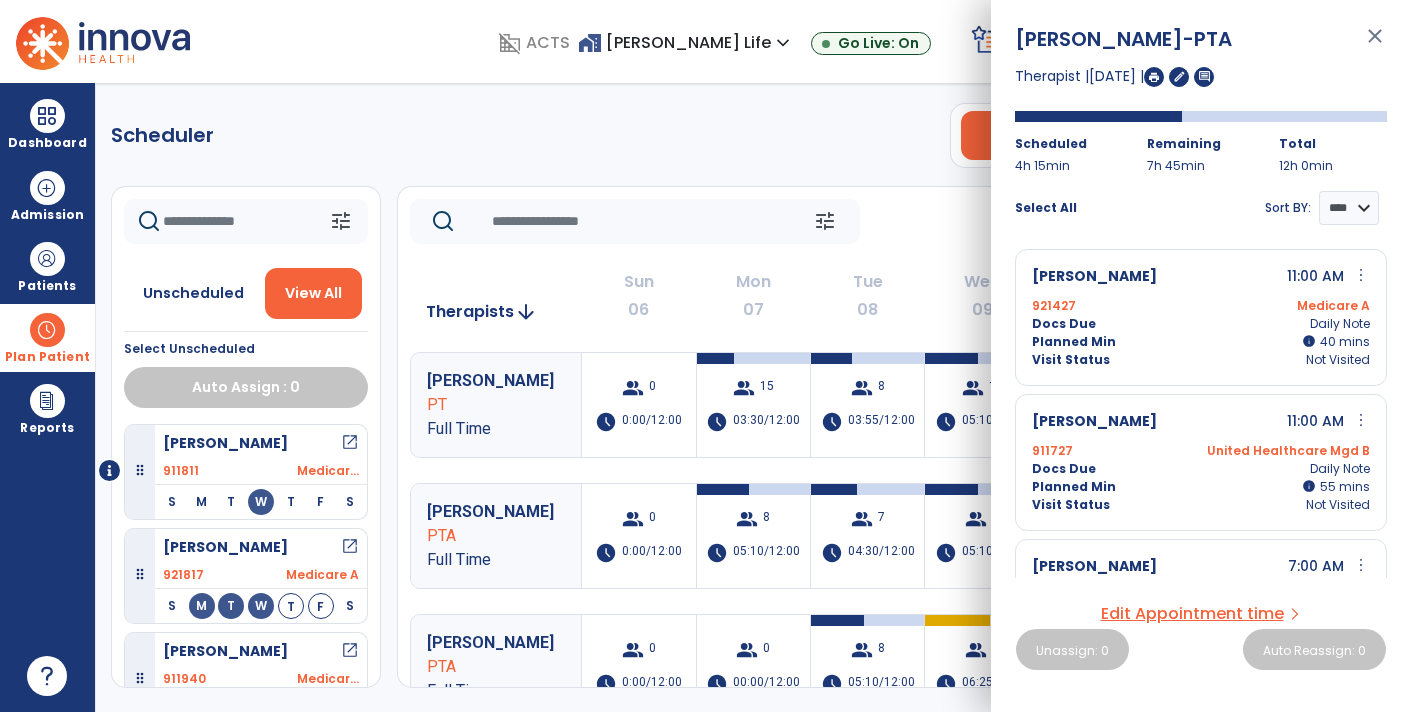 click on "close" at bounding box center [1375, 45] 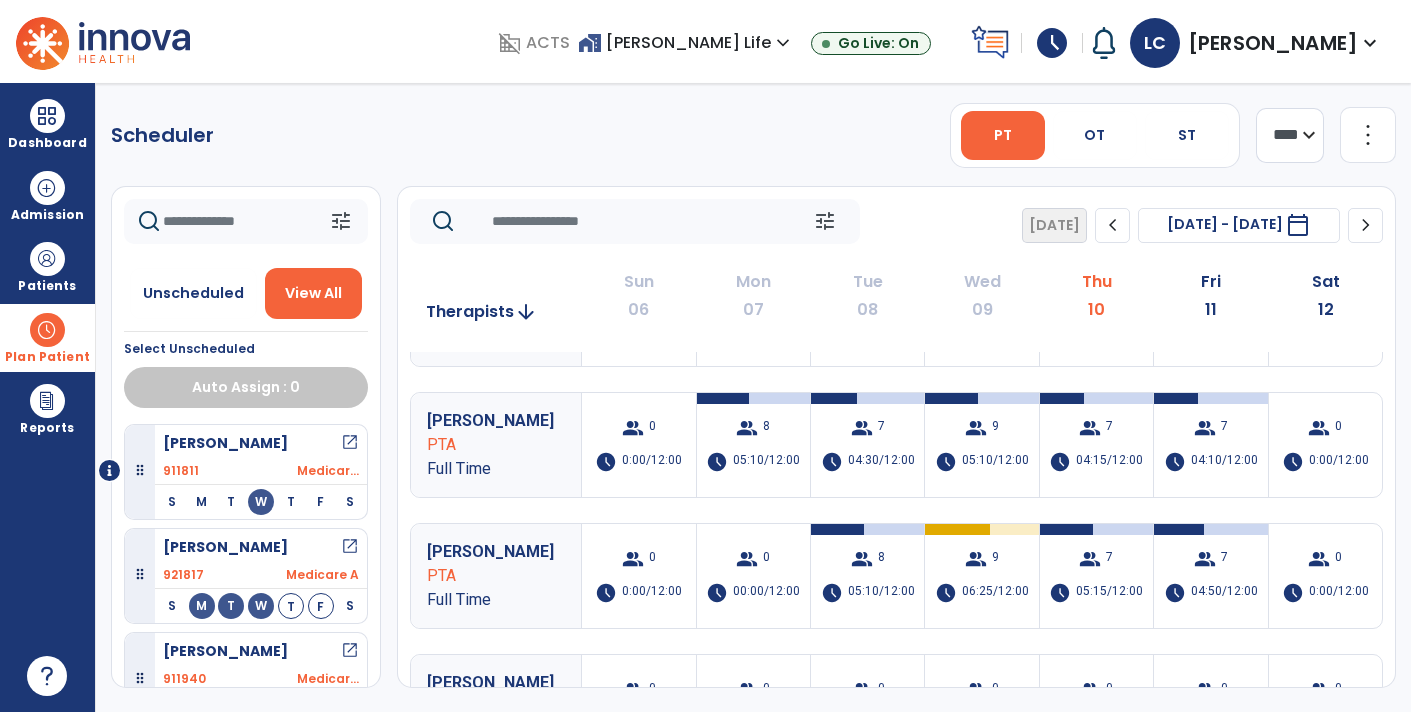 scroll, scrollTop: 0, scrollLeft: 0, axis: both 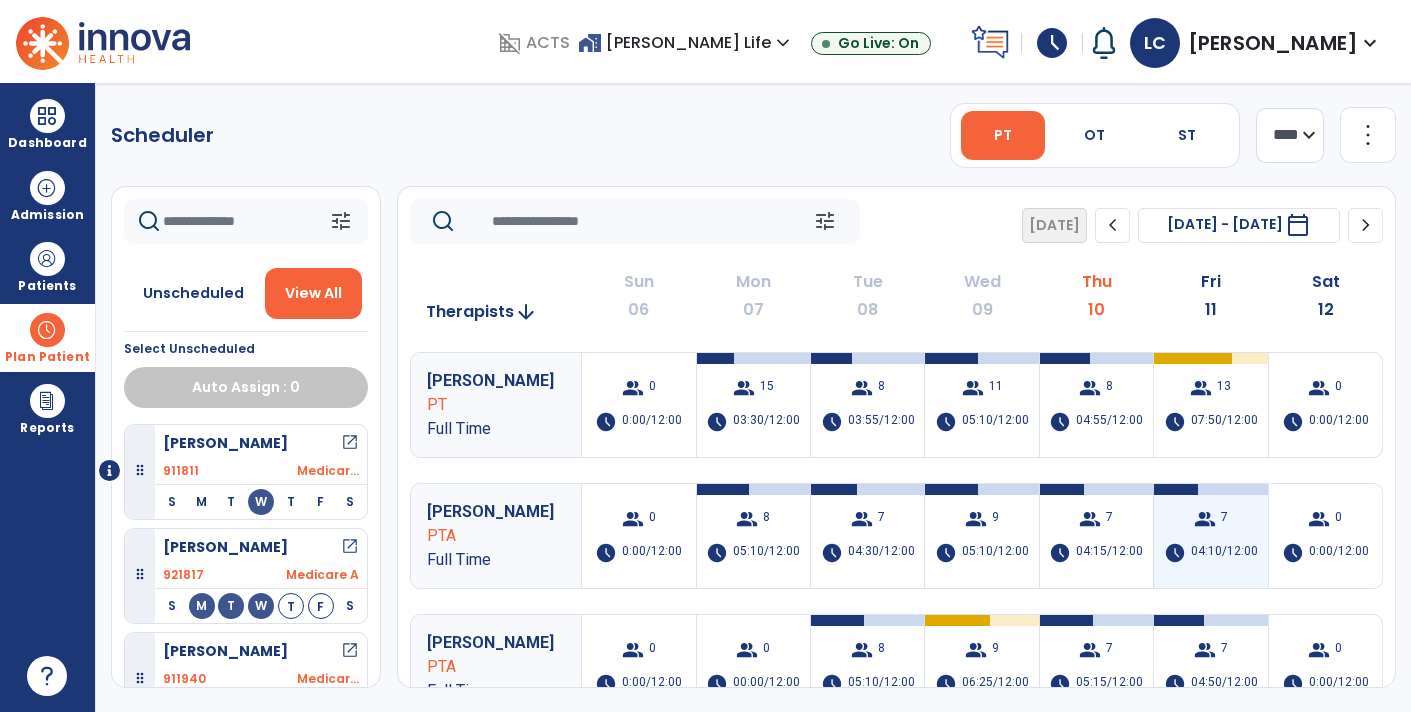 click on "04:10/12:00" at bounding box center [1224, 553] 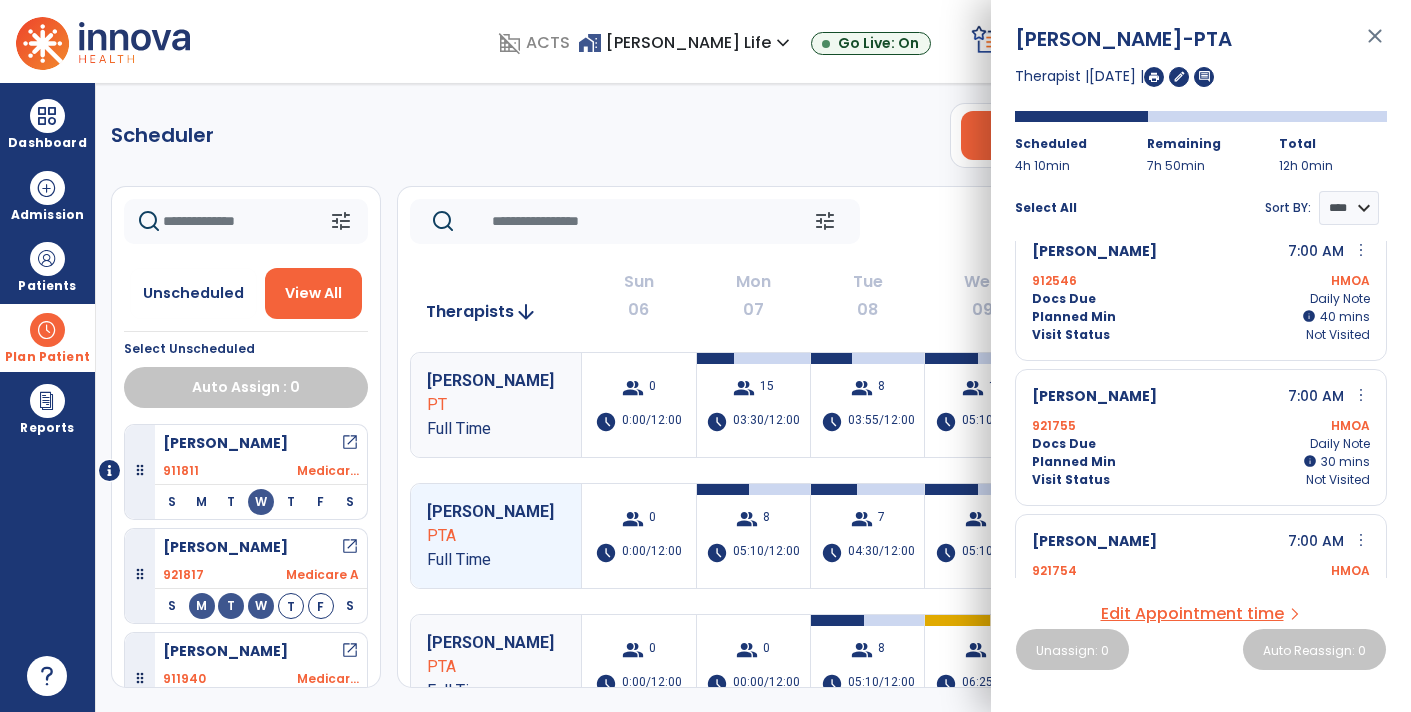 scroll, scrollTop: 0, scrollLeft: 0, axis: both 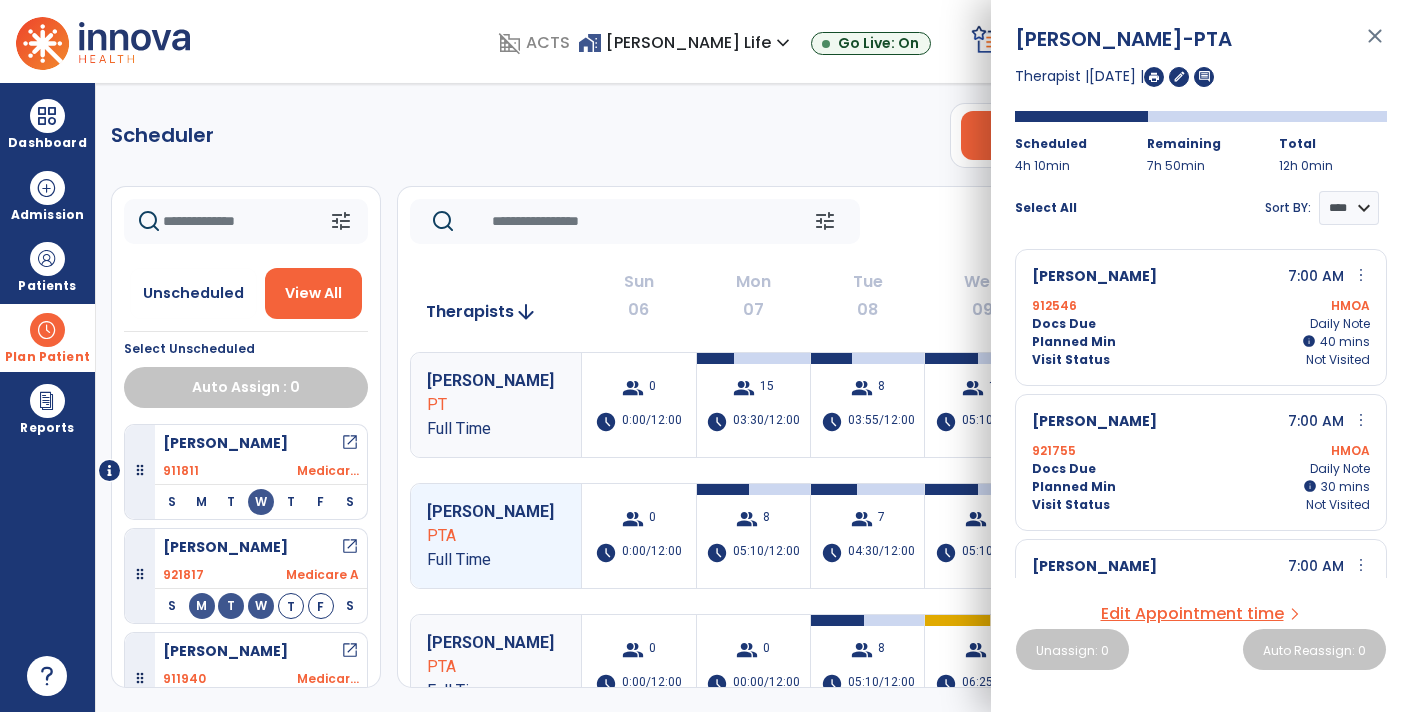 click on "close" at bounding box center [1375, 45] 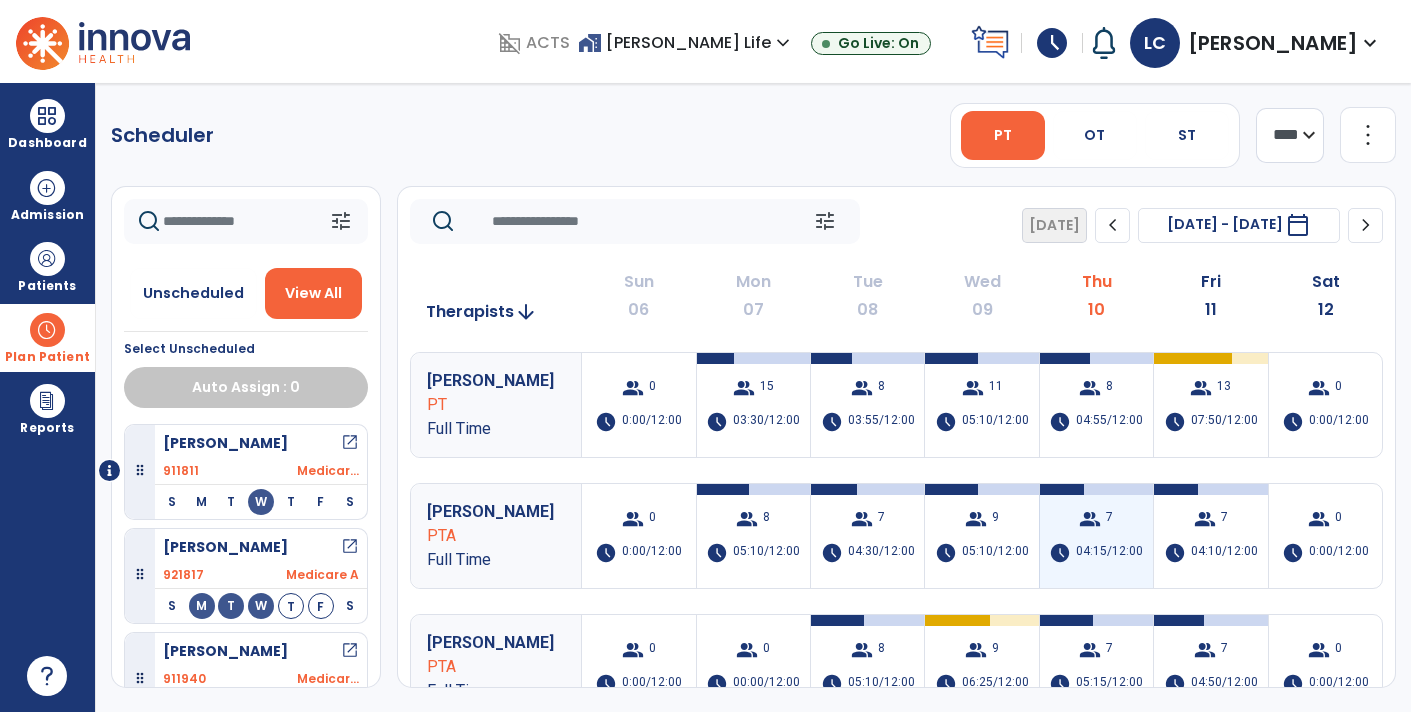click on "group  7  schedule  04:15/12:00" at bounding box center (1096, 536) 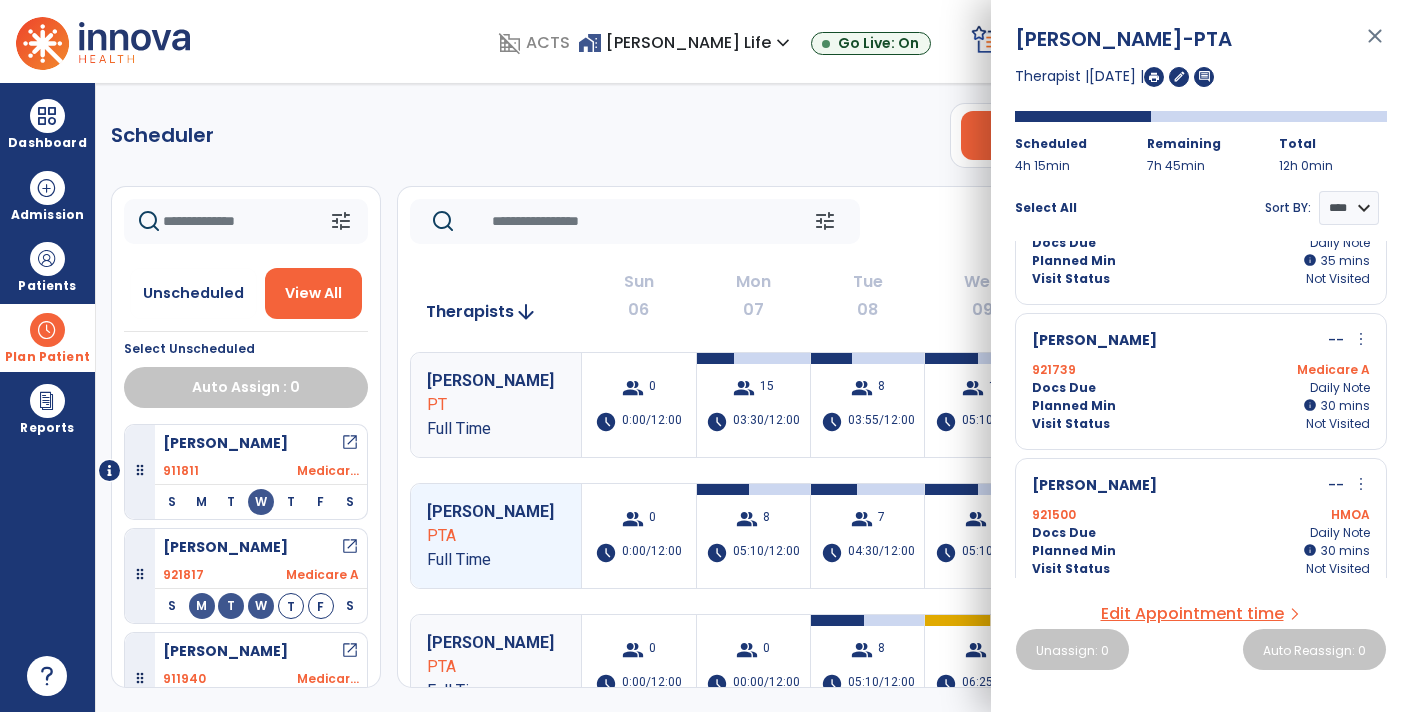 scroll, scrollTop: 669, scrollLeft: 0, axis: vertical 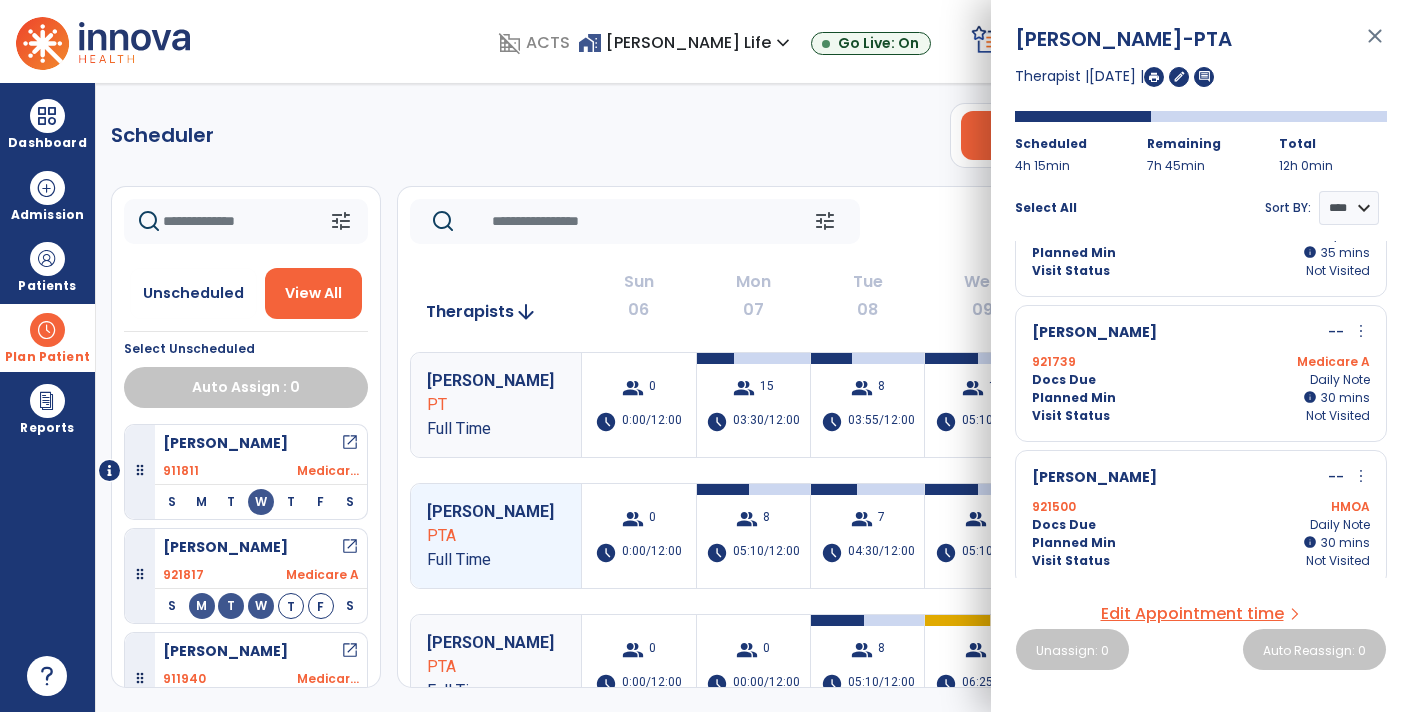 click on "close" at bounding box center [1375, 45] 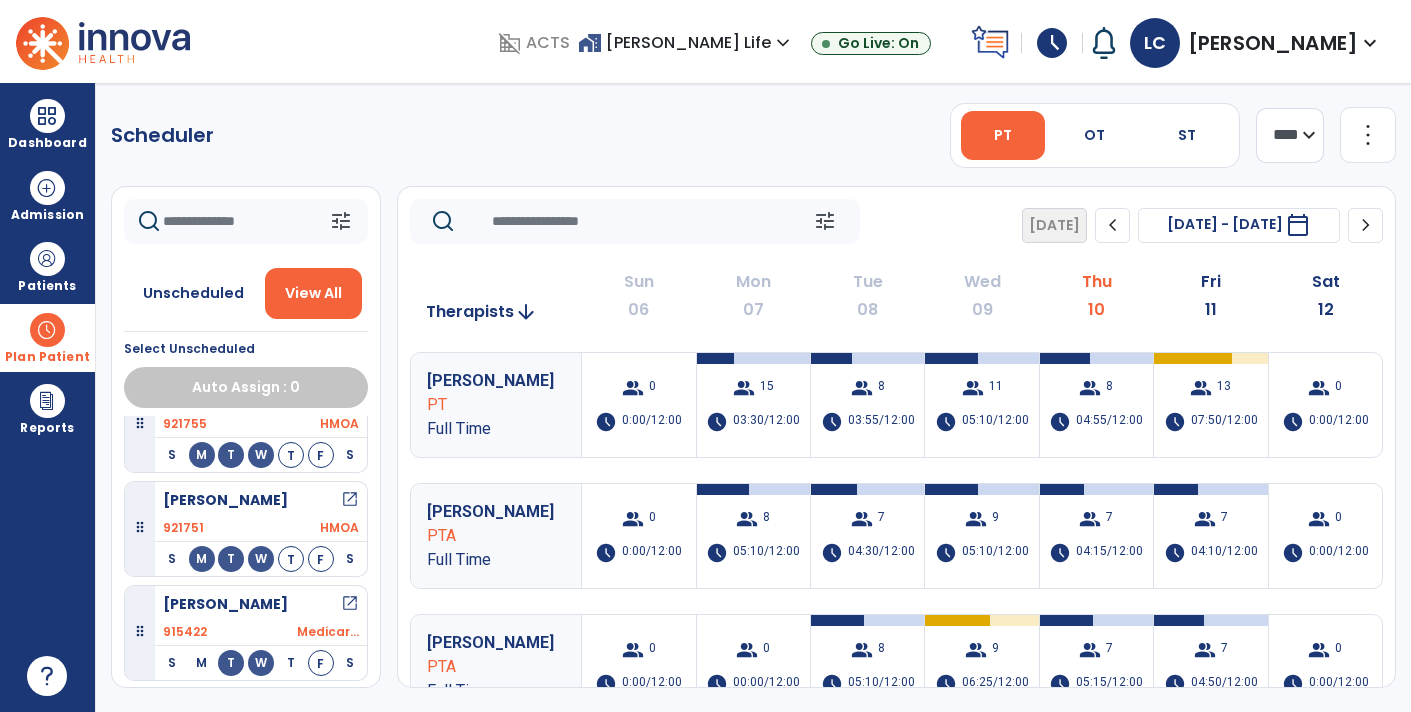 scroll, scrollTop: 724, scrollLeft: 0, axis: vertical 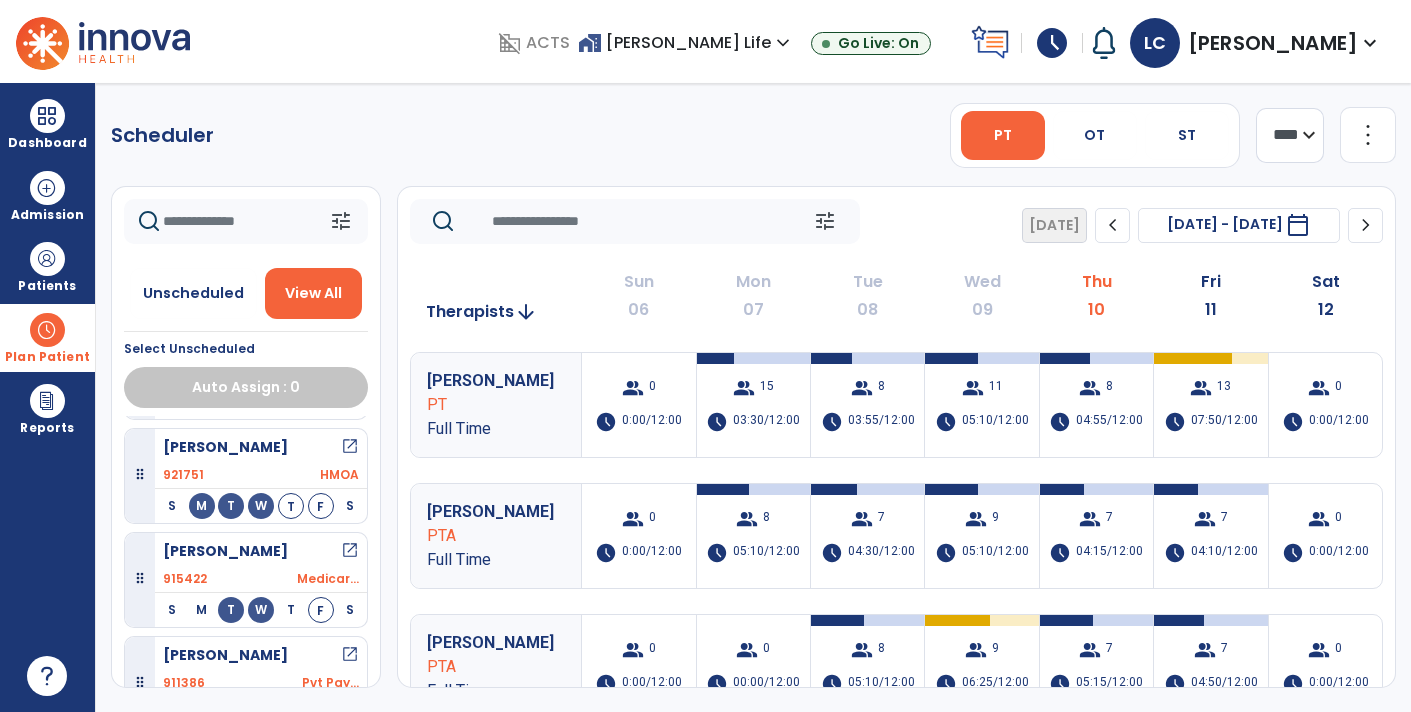 click on "open_in_new" at bounding box center [350, 551] 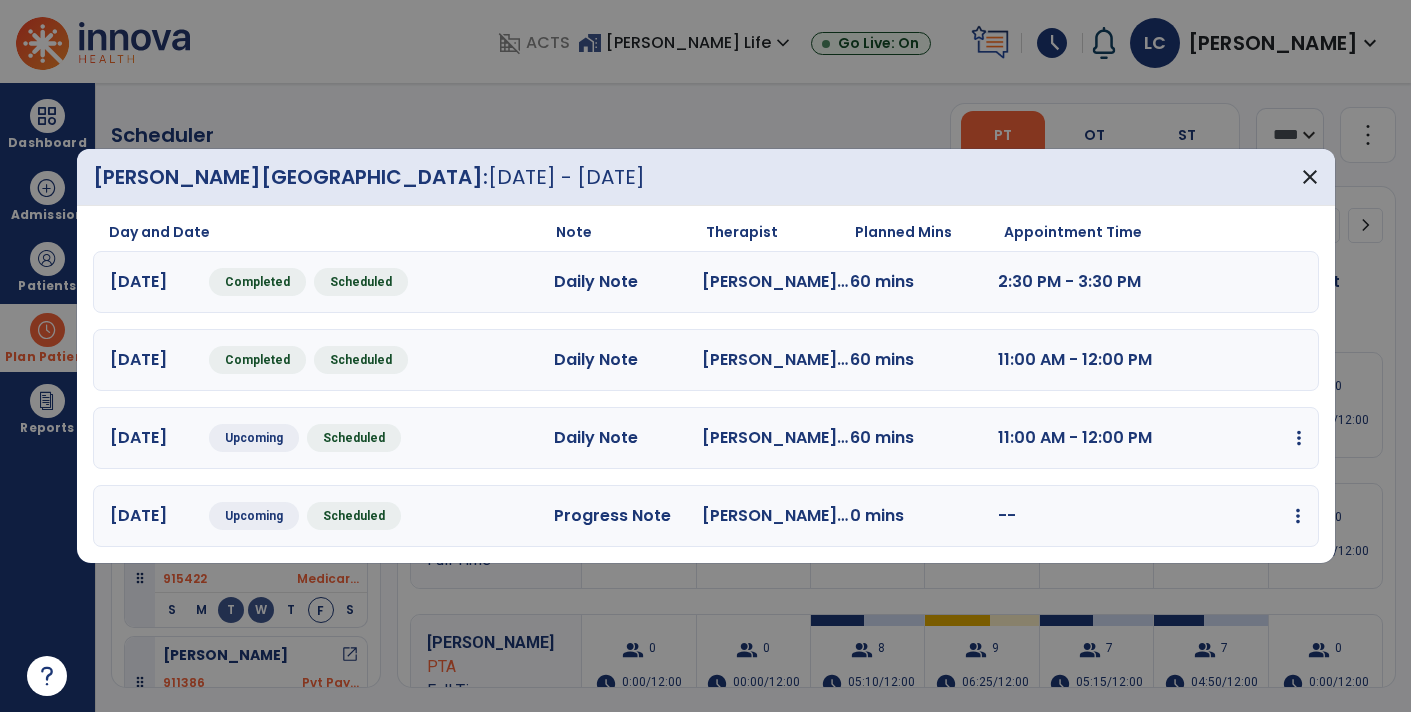 click at bounding box center [1299, 438] 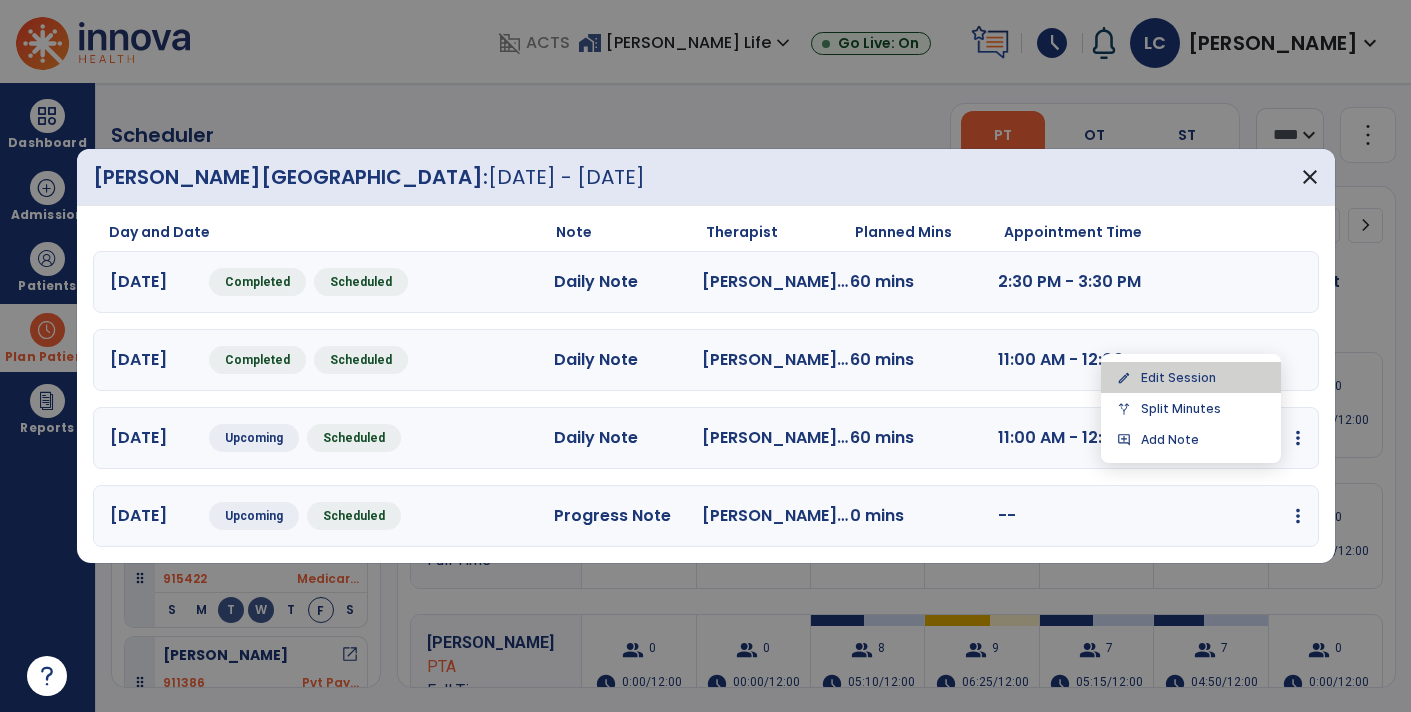 click on "edit" at bounding box center (1124, 378) 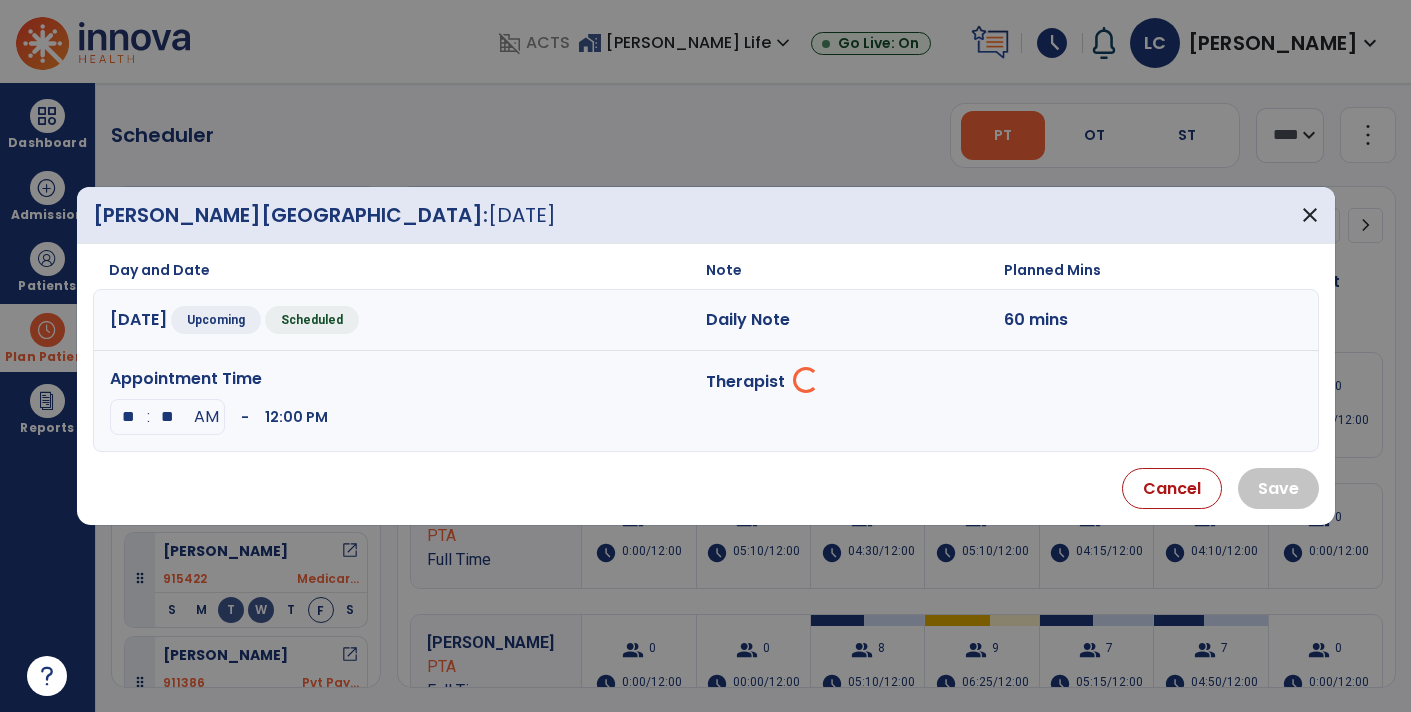 select on "**********" 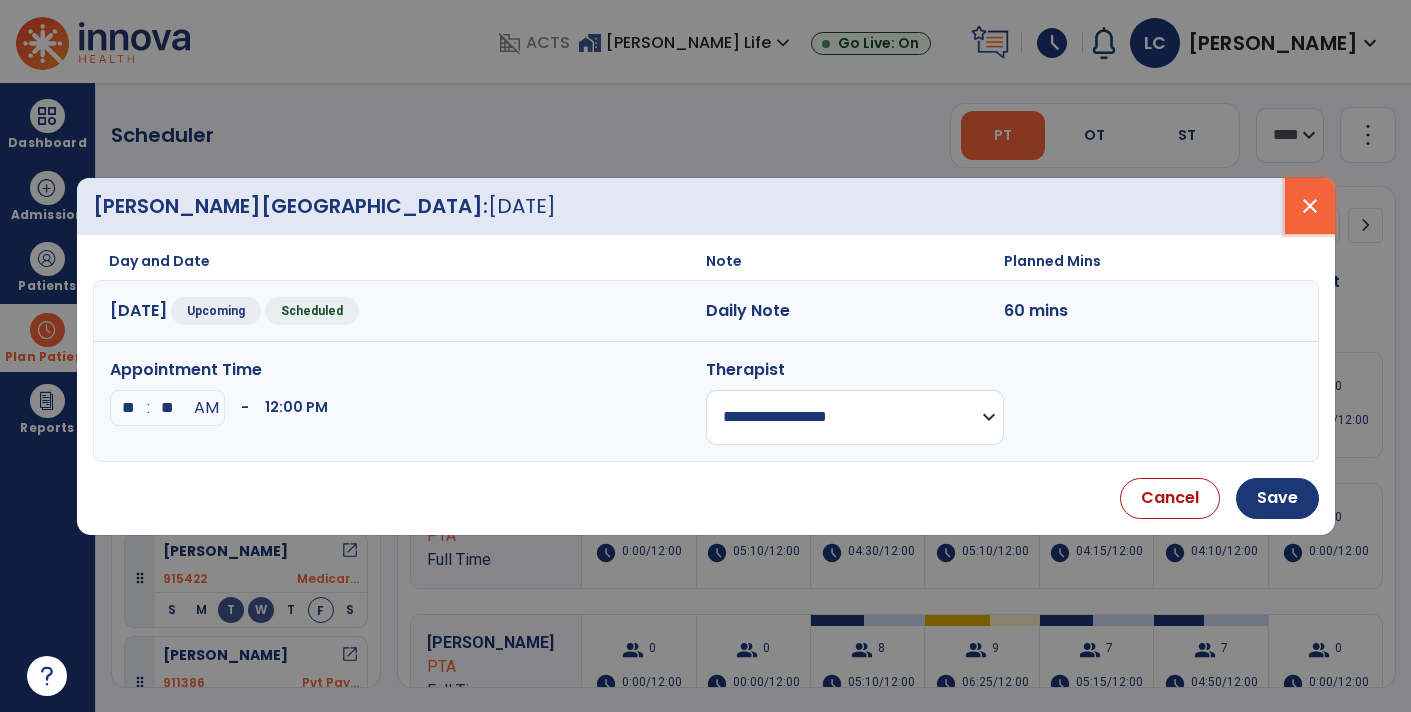 click on "close" at bounding box center [1310, 206] 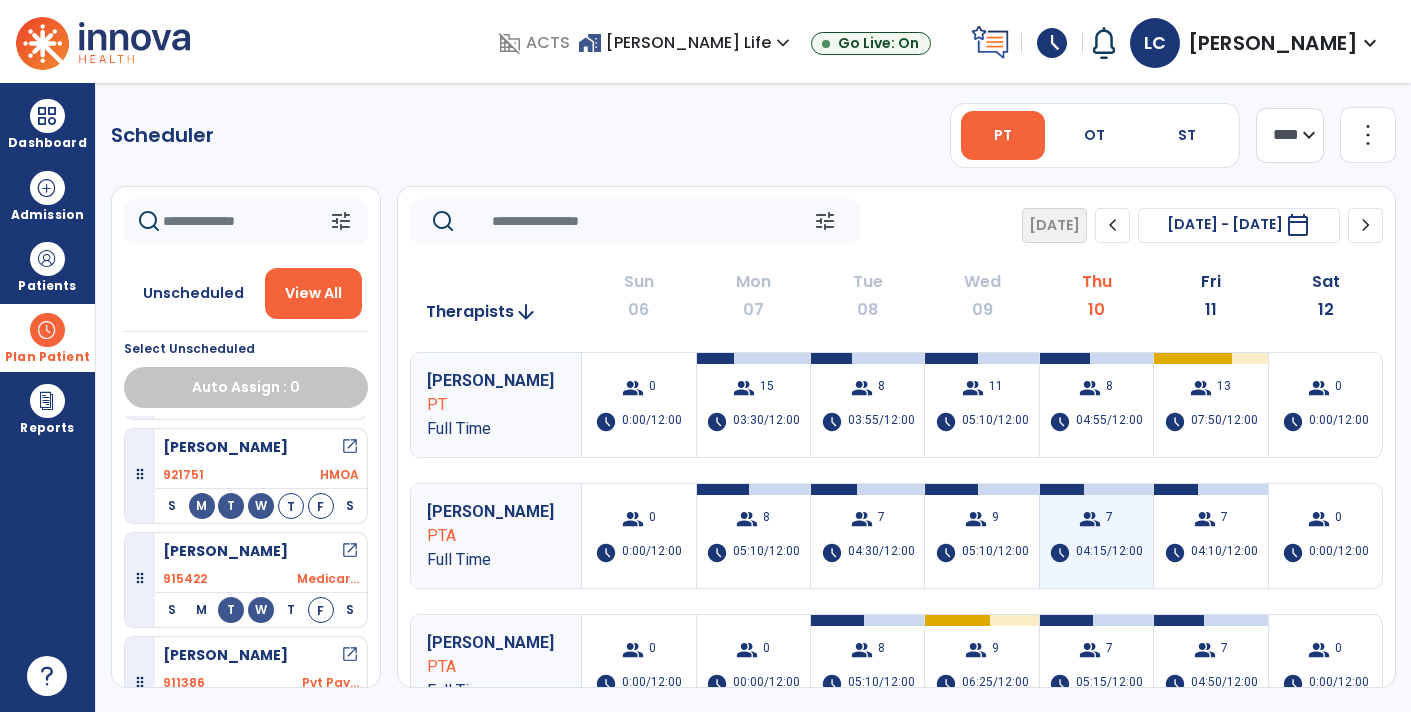 click on "group" at bounding box center [1090, 519] 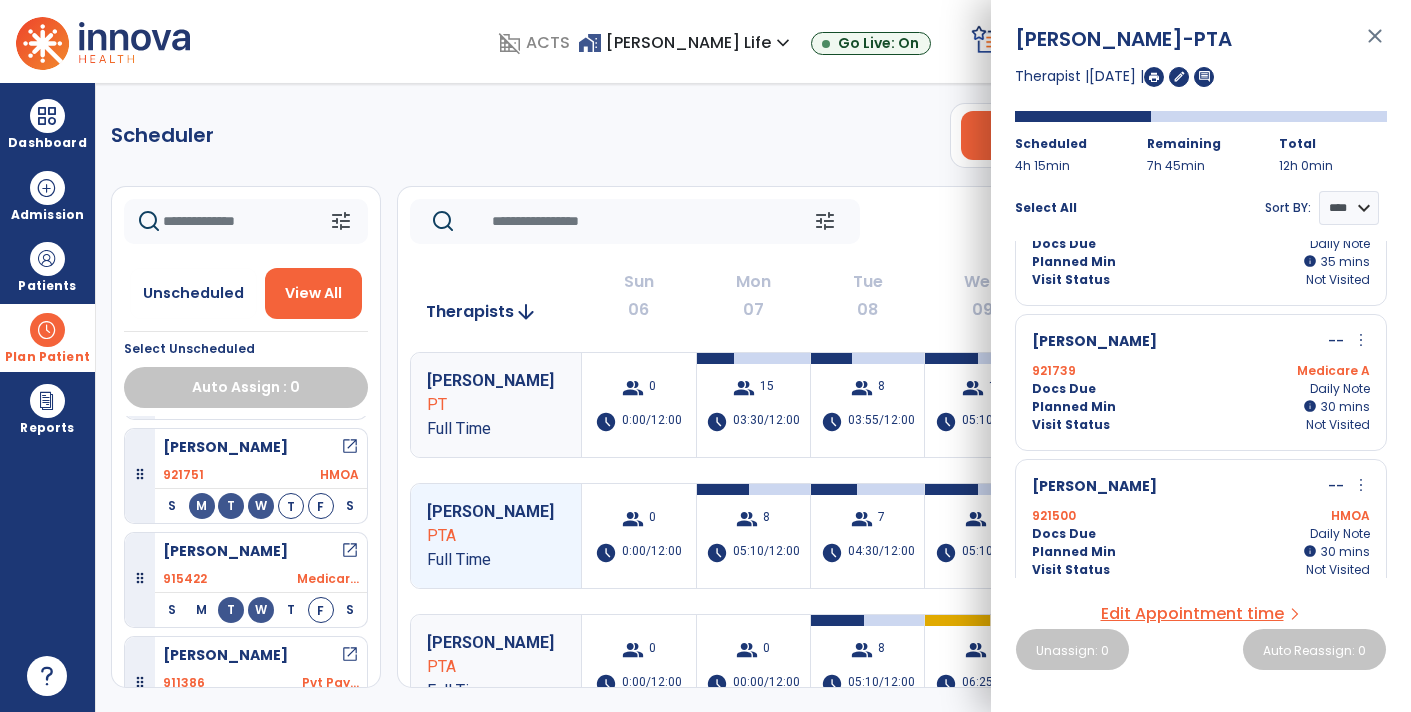 scroll, scrollTop: 669, scrollLeft: 0, axis: vertical 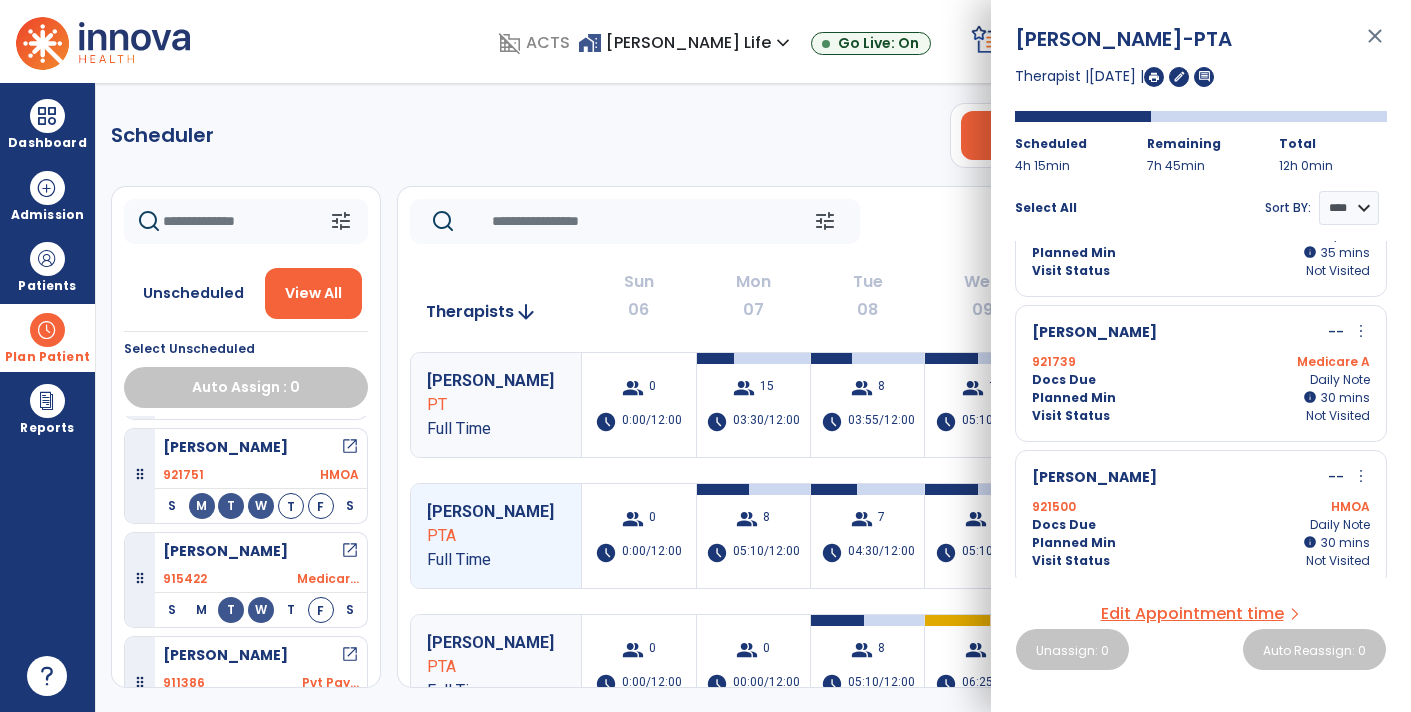 click at bounding box center (1154, 77) 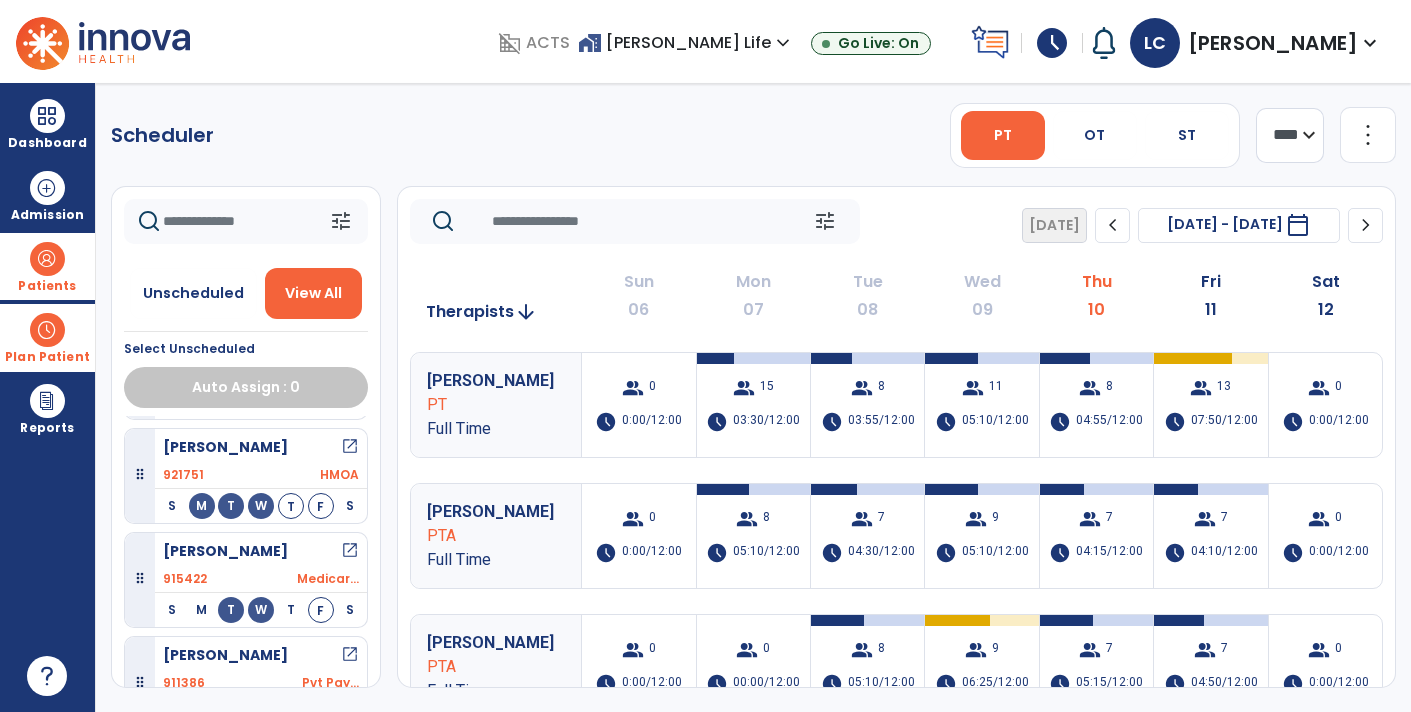 click at bounding box center [47, 259] 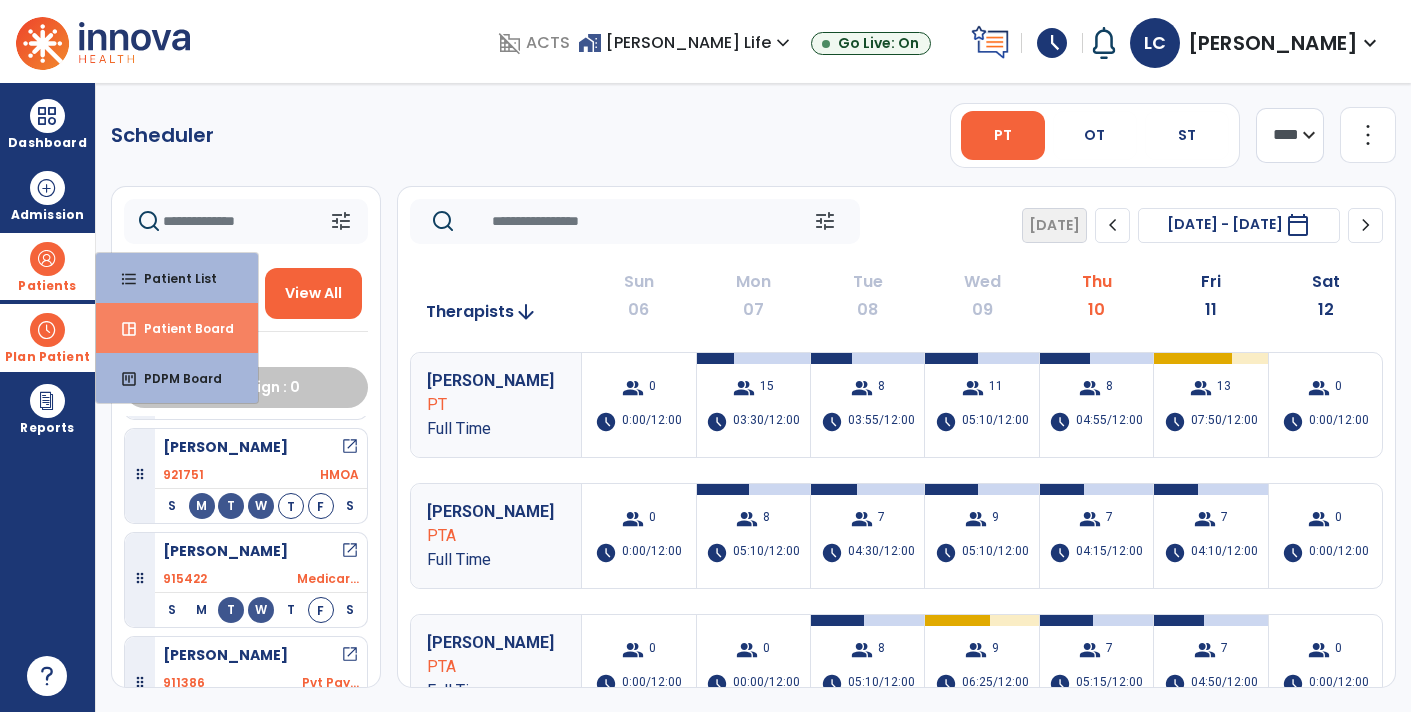 click on "space_dashboard" at bounding box center [129, 329] 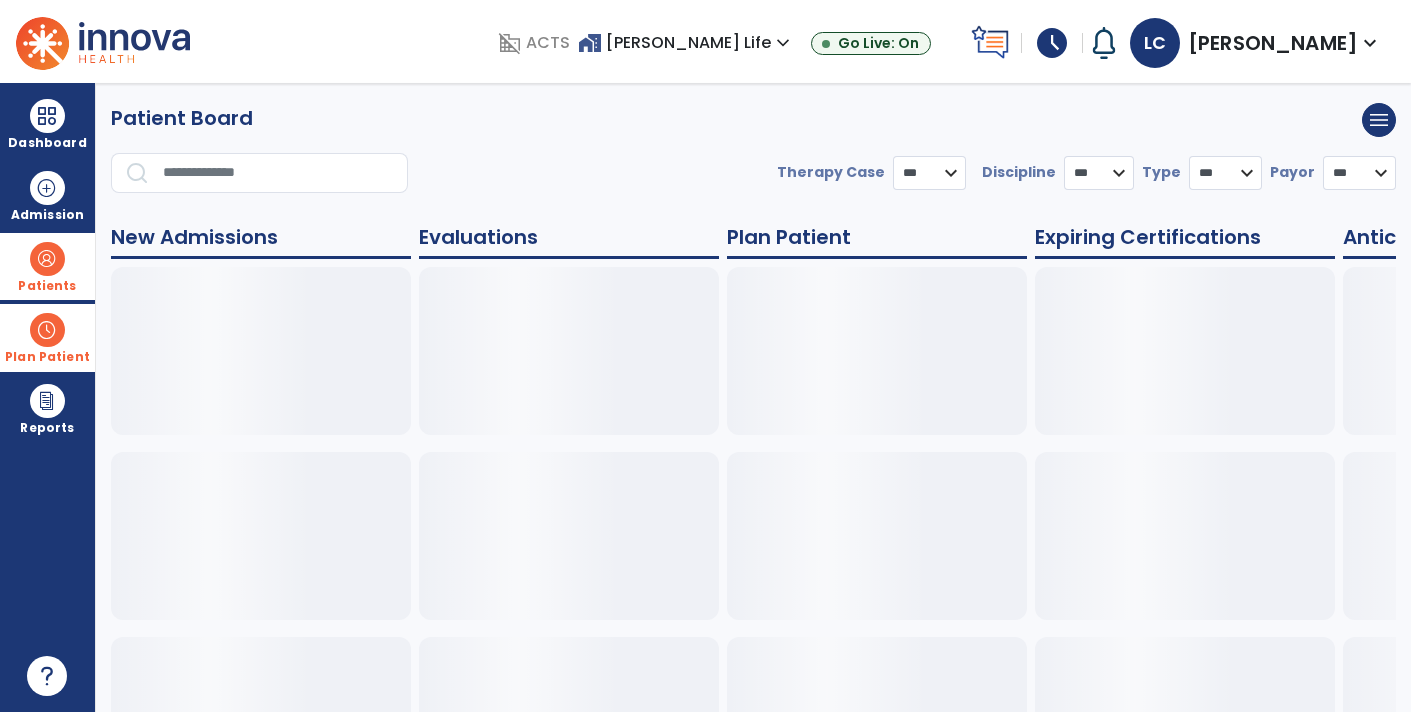 select on "***" 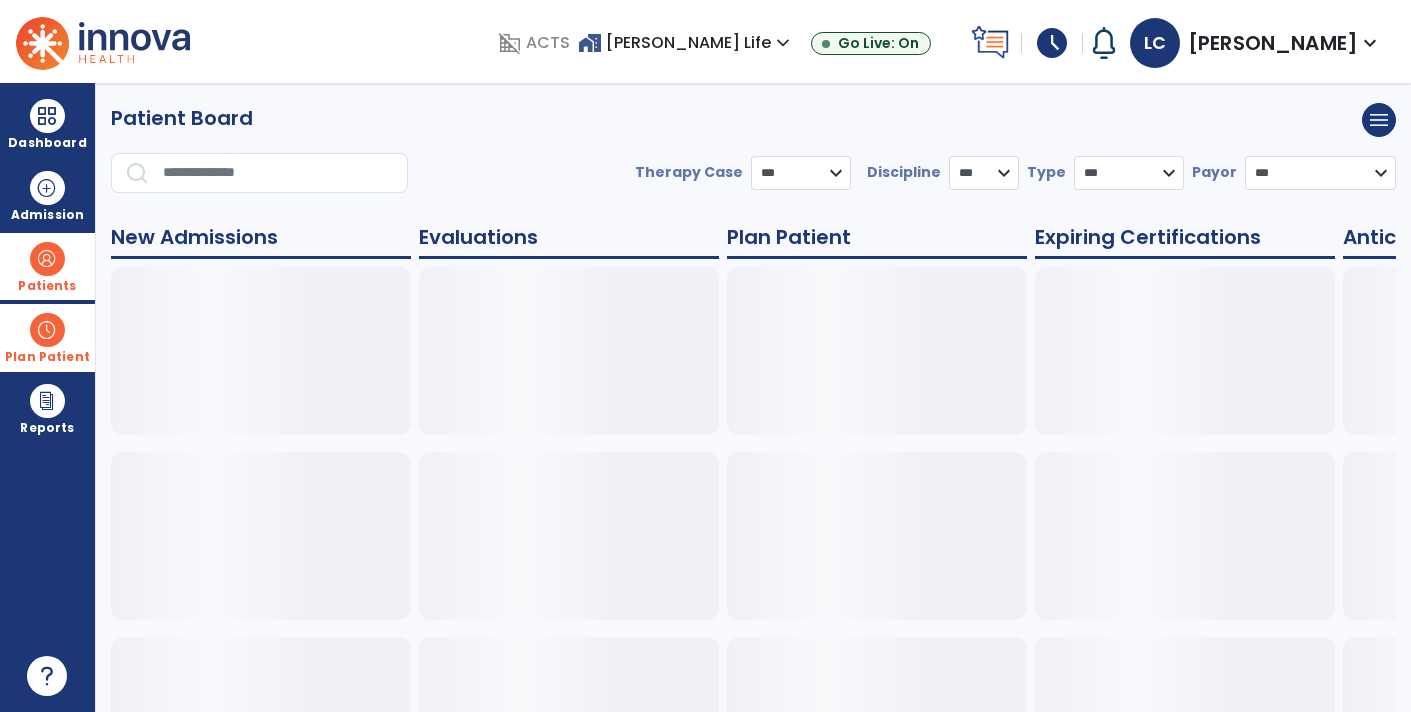 click at bounding box center (47, 330) 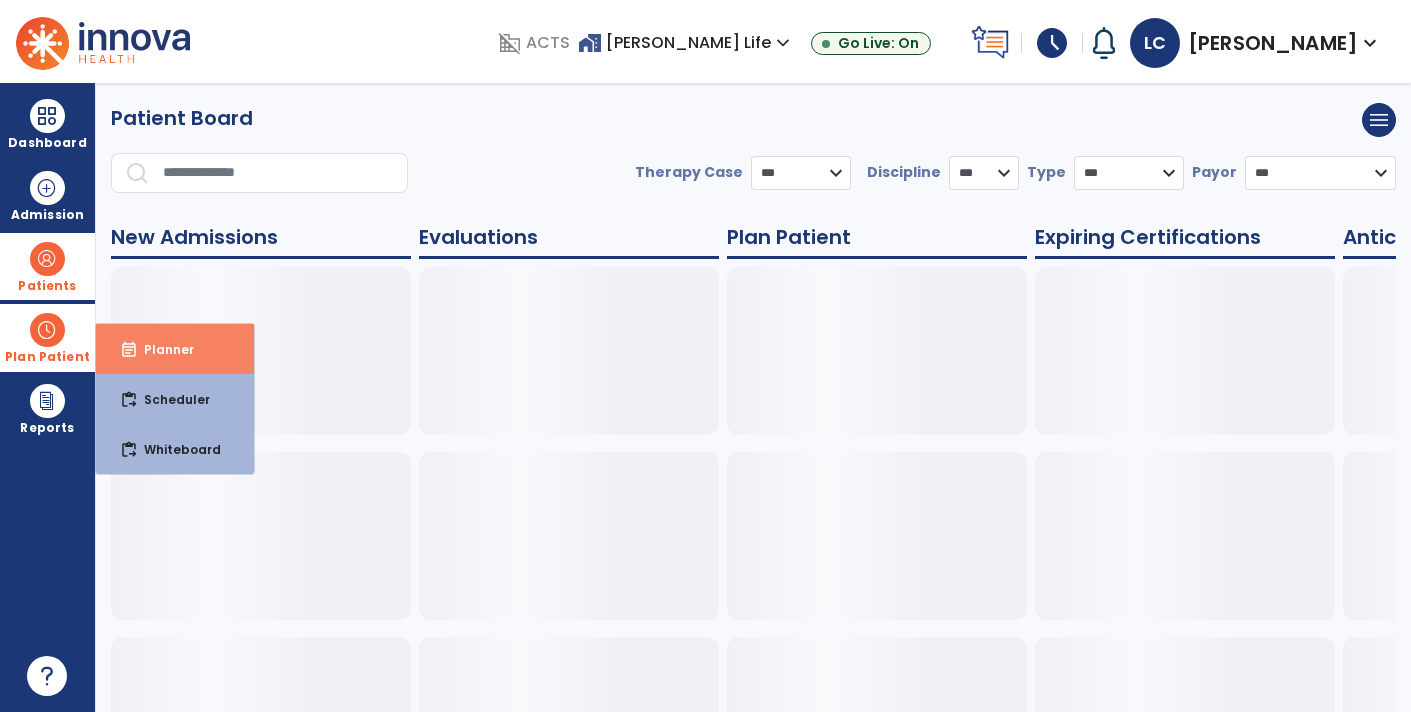 click on "Planner" at bounding box center [161, 349] 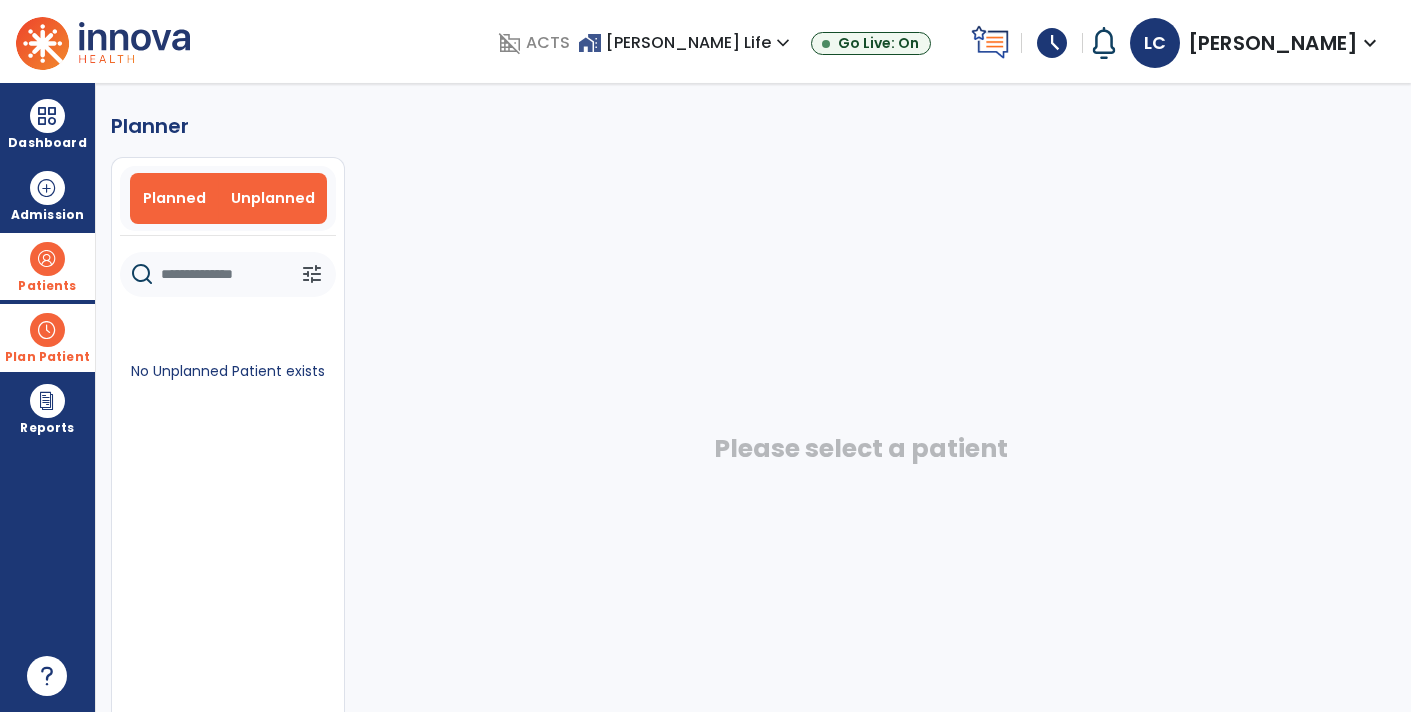 click on "Planned" at bounding box center [174, 198] 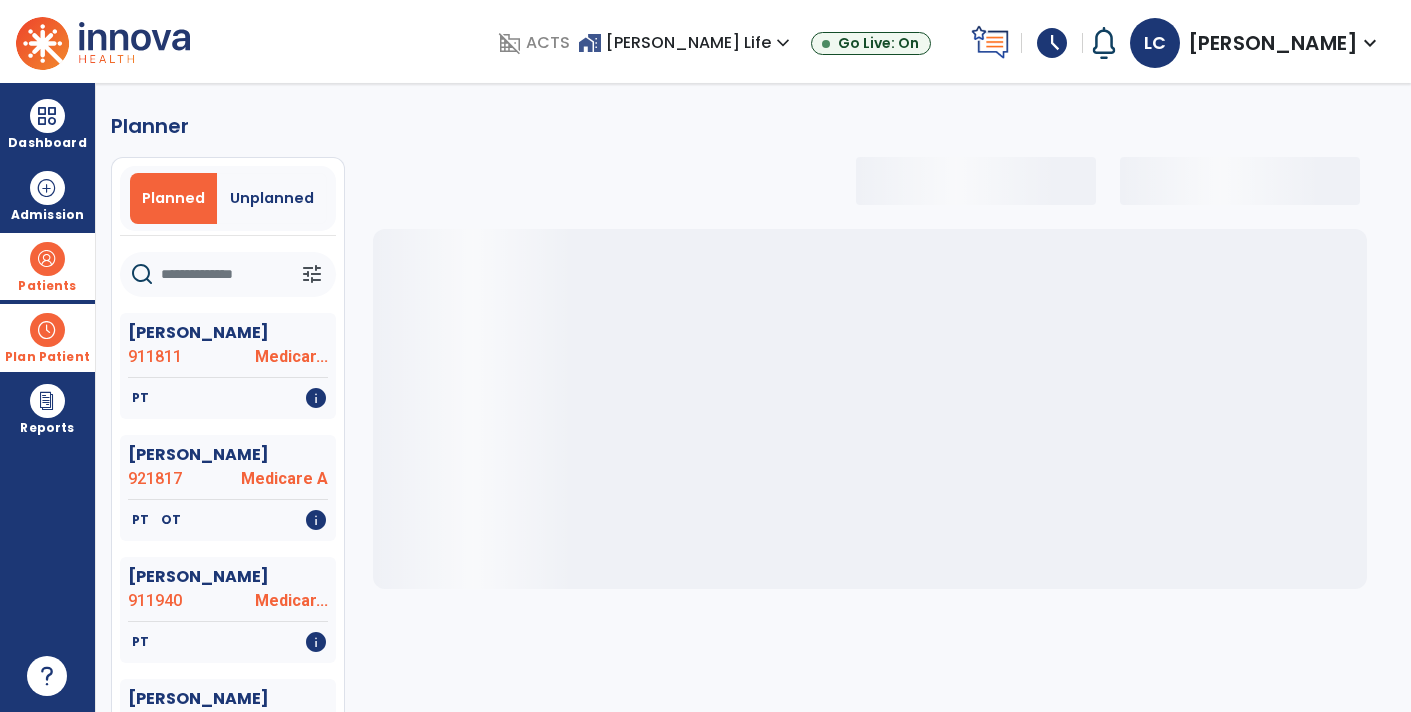 select on "***" 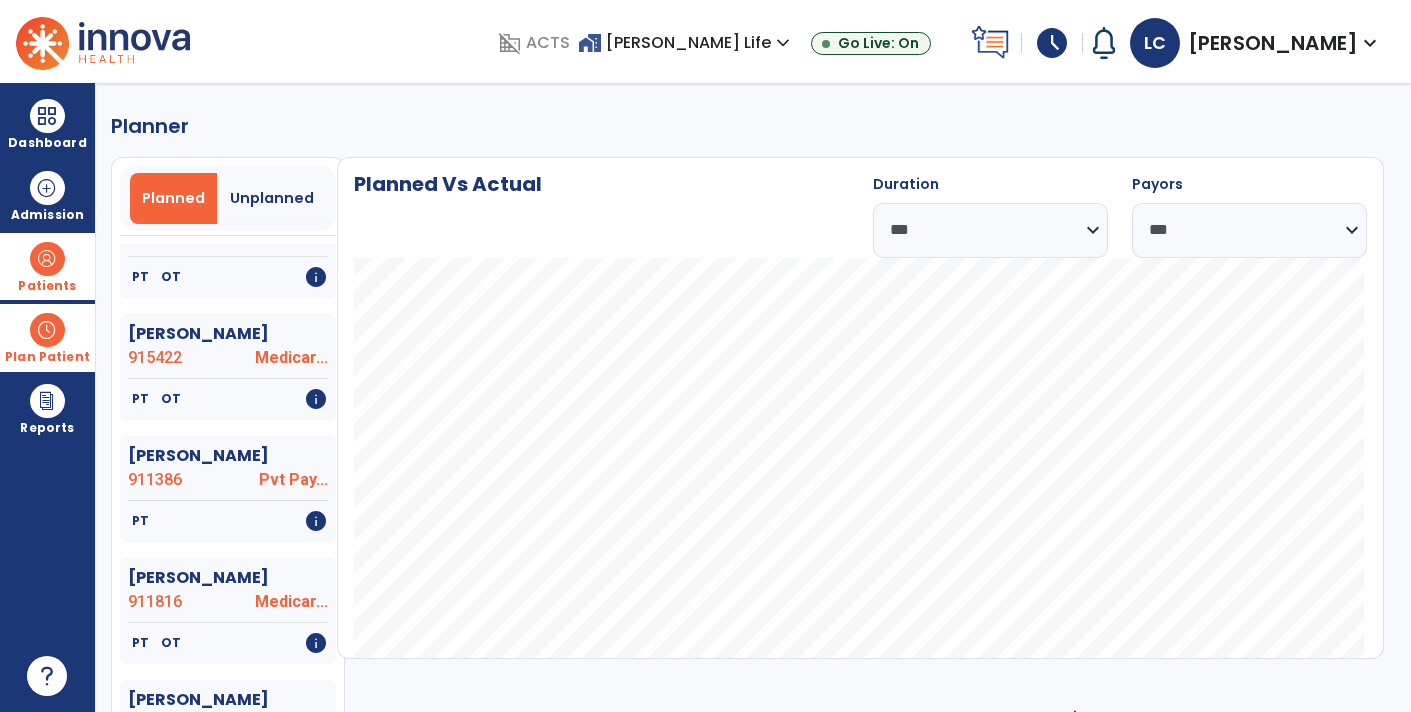 scroll, scrollTop: 1221, scrollLeft: 0, axis: vertical 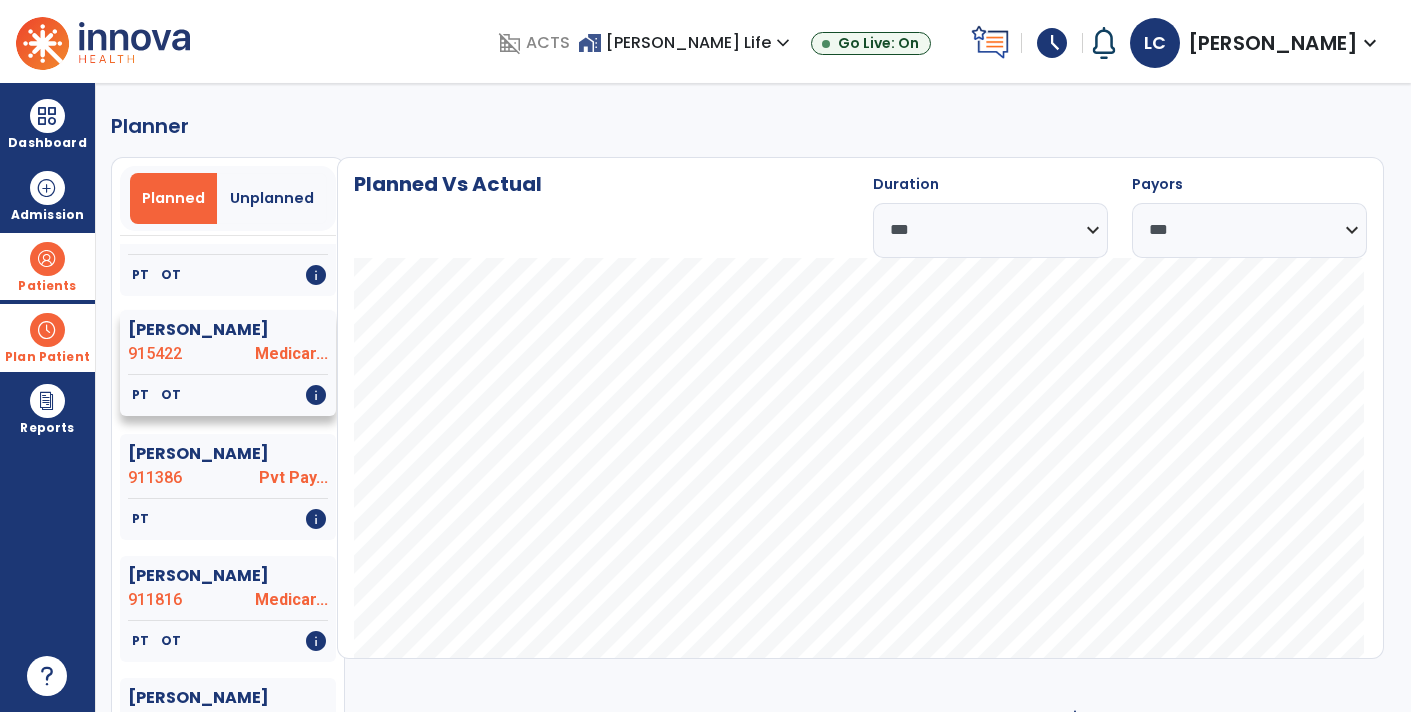 click on "Entel, Sydell" 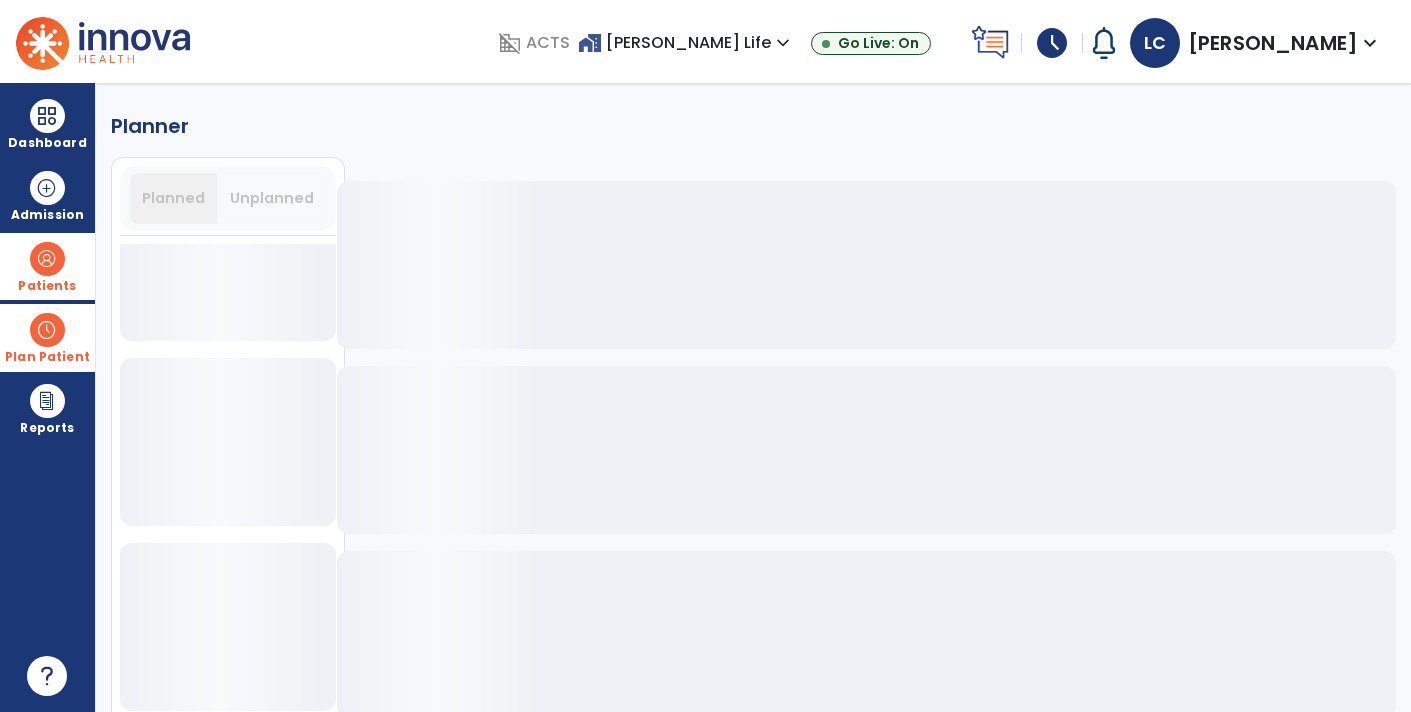 scroll, scrollTop: 1221, scrollLeft: 0, axis: vertical 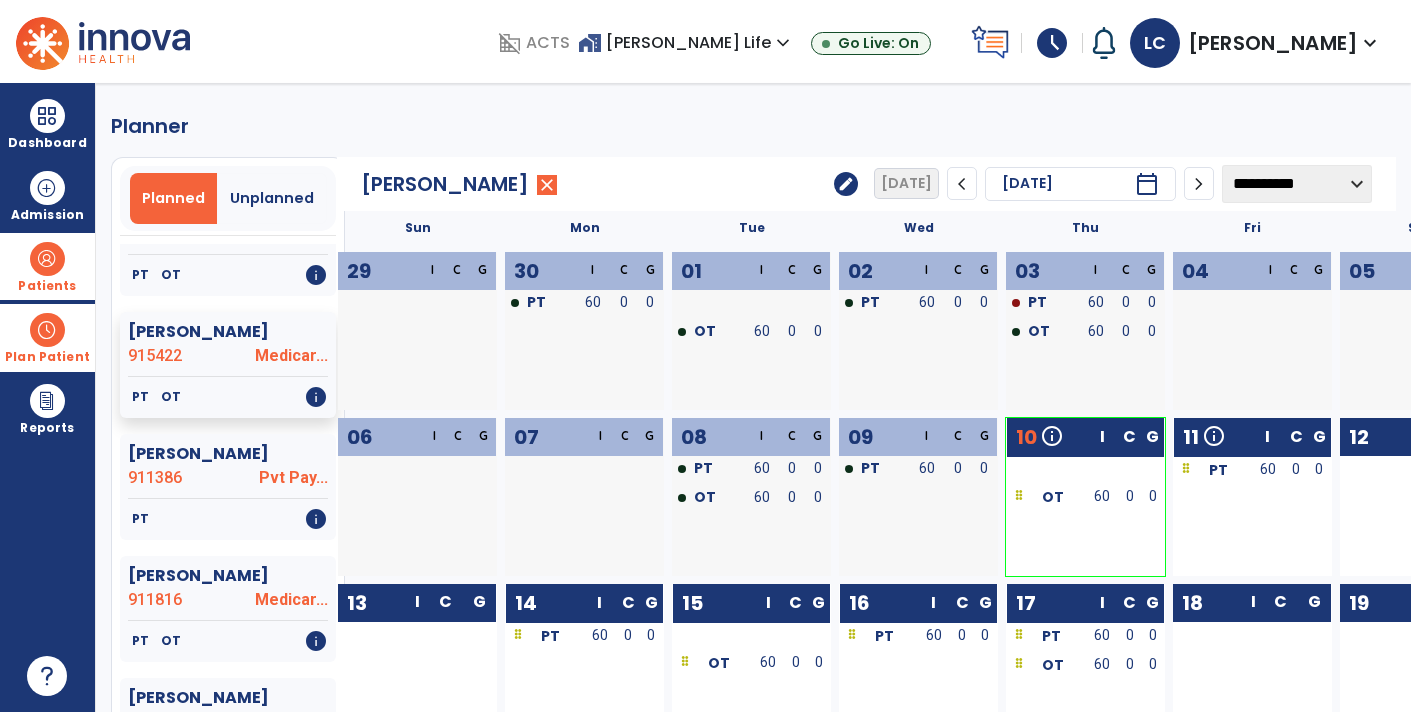 click on "edit" 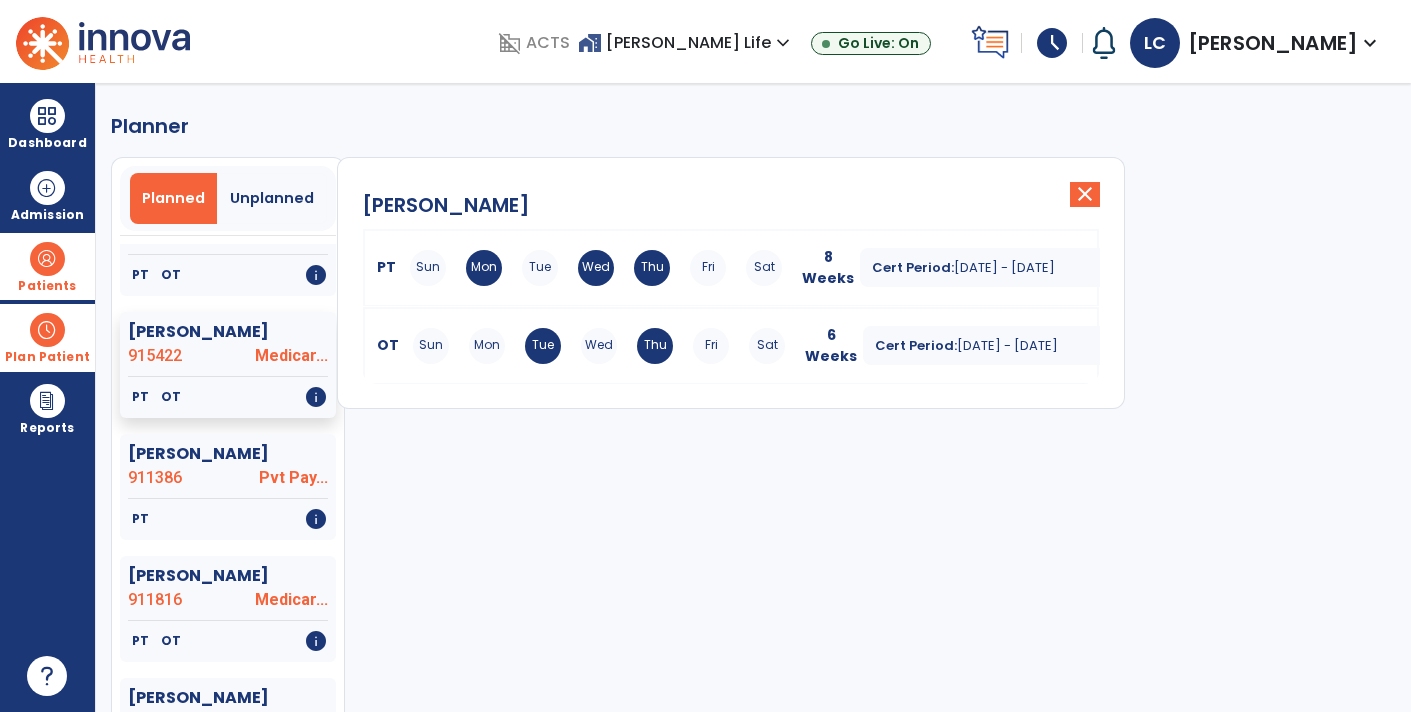 click on "Fri" at bounding box center [708, 268] 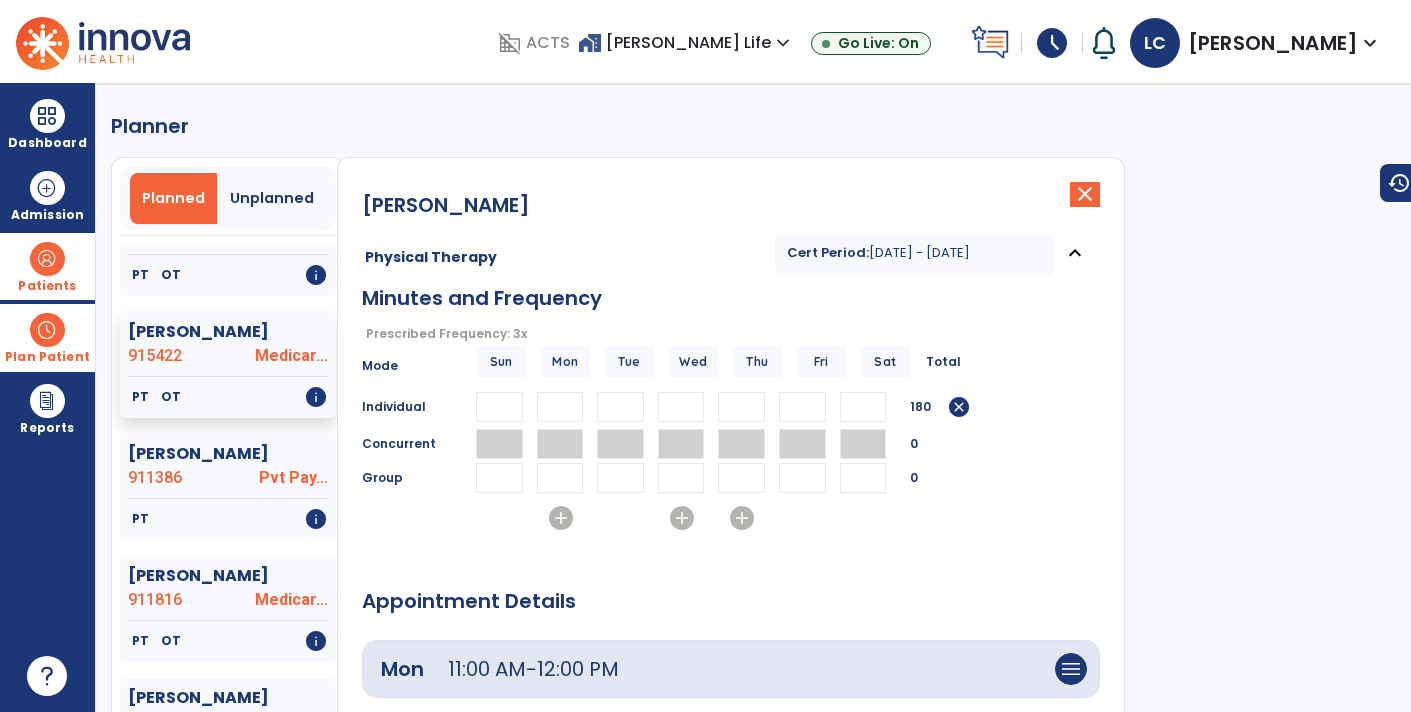 click on "Fri" at bounding box center [821, 362] 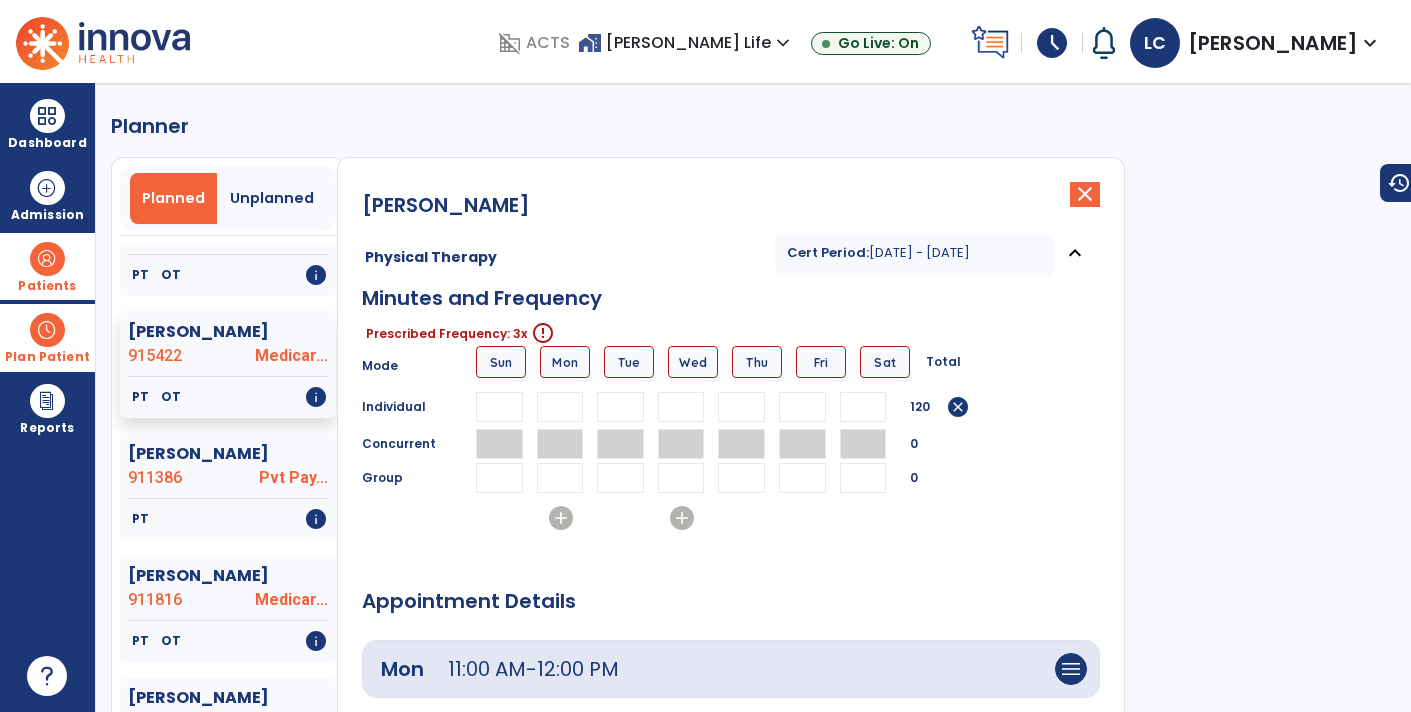 type 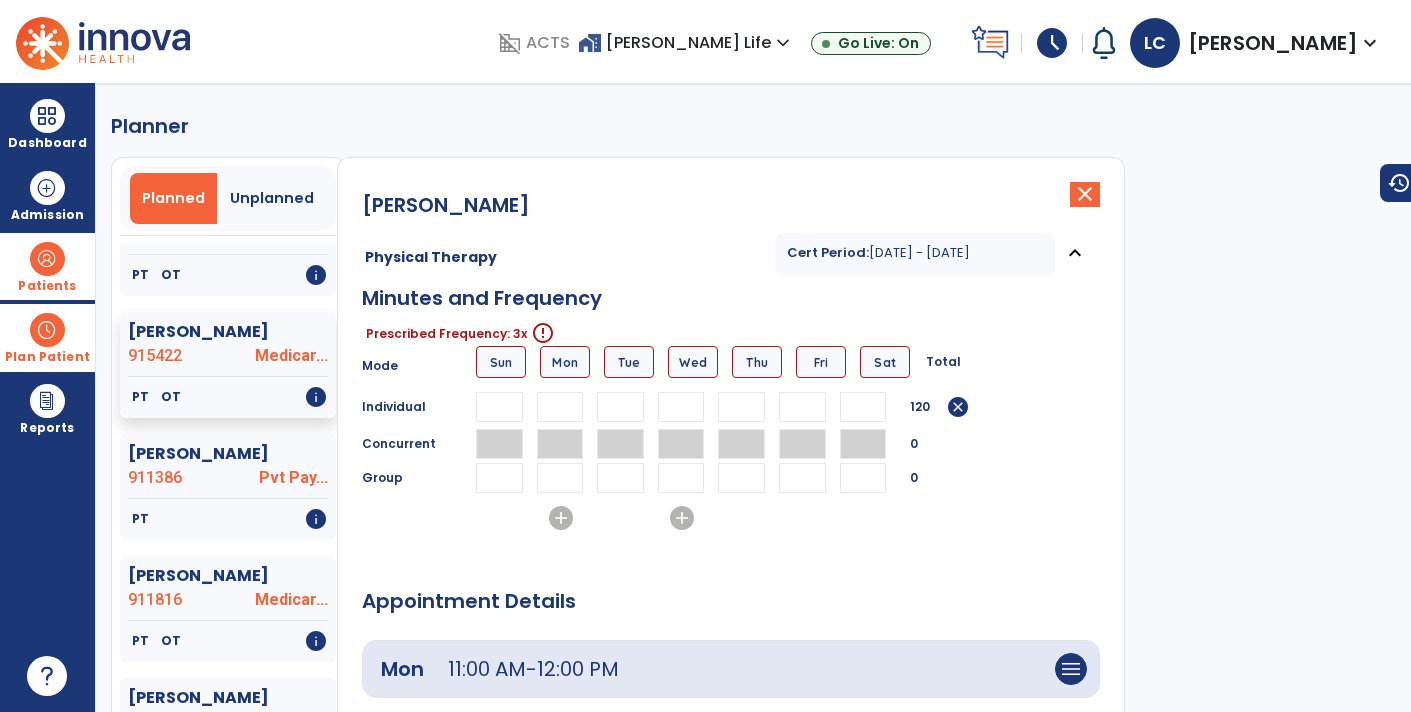 click on "Fri" at bounding box center (821, 362) 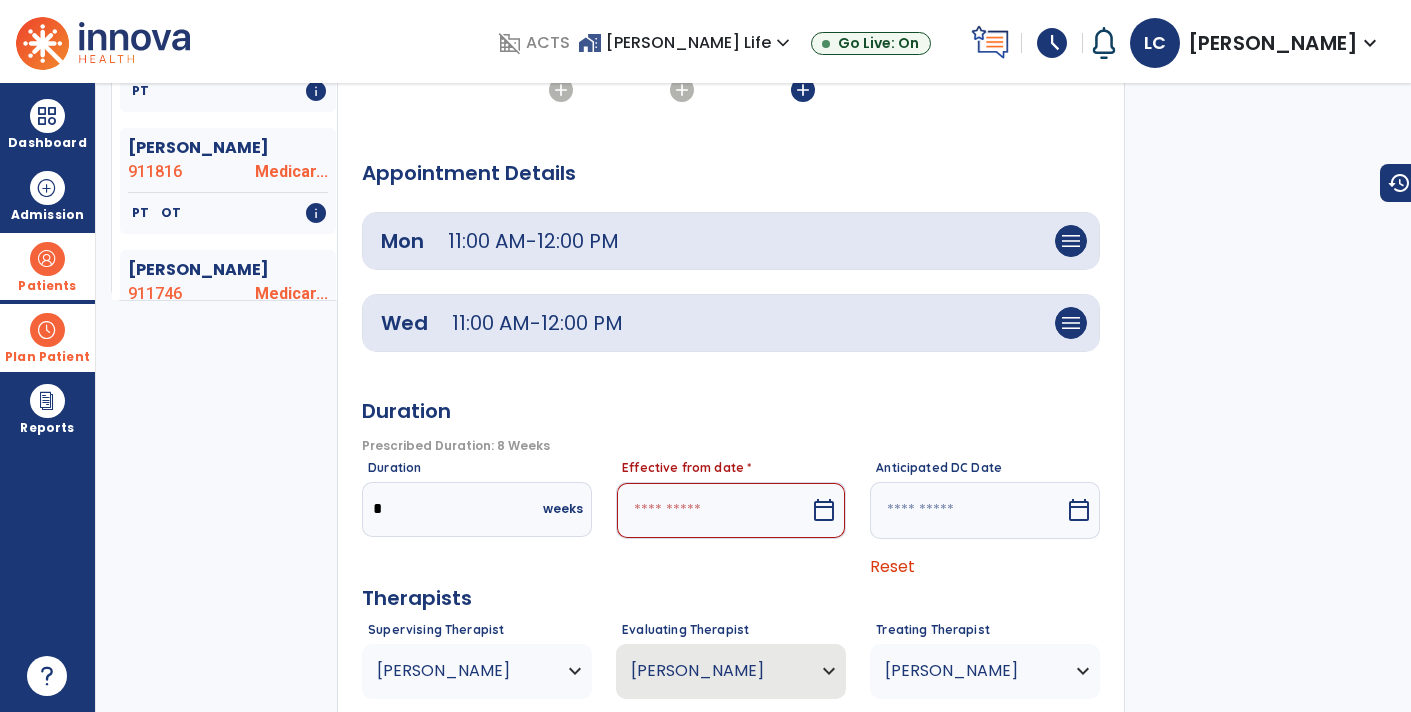 scroll, scrollTop: 628, scrollLeft: 0, axis: vertical 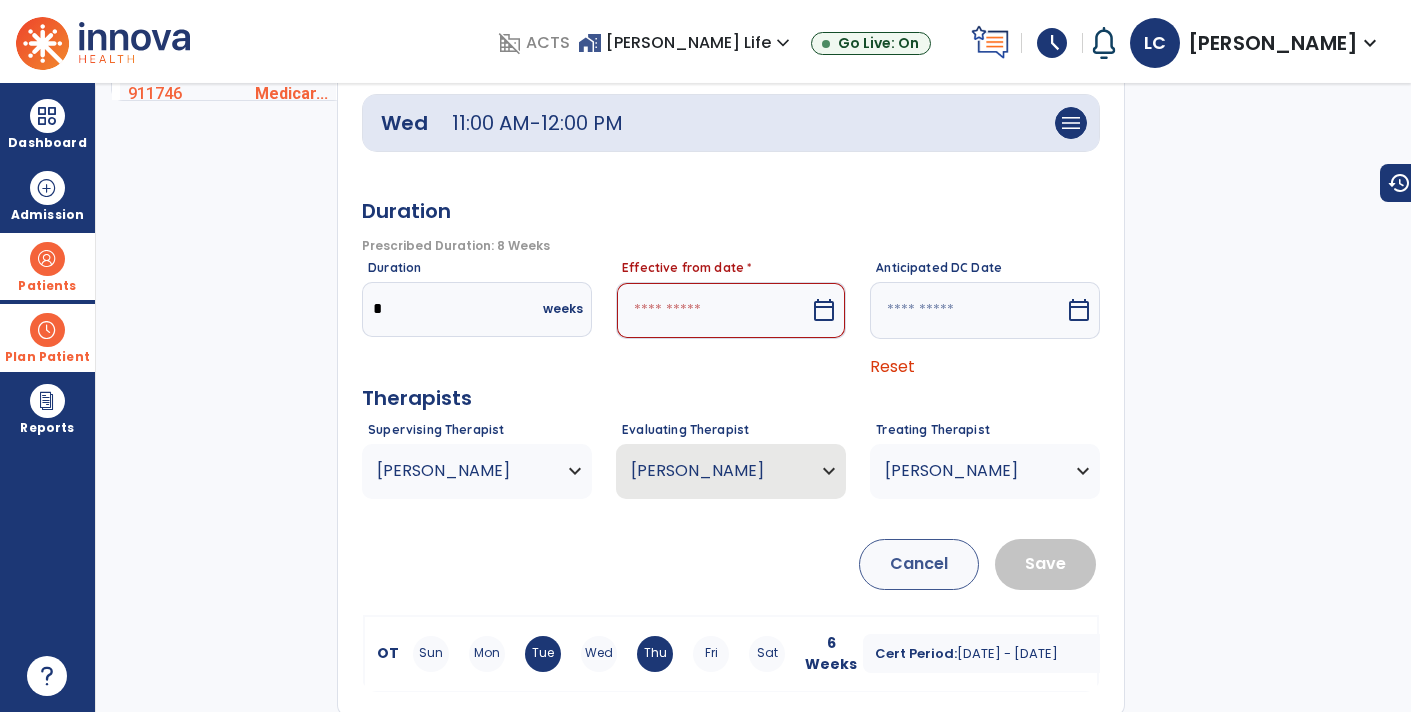 type on "**" 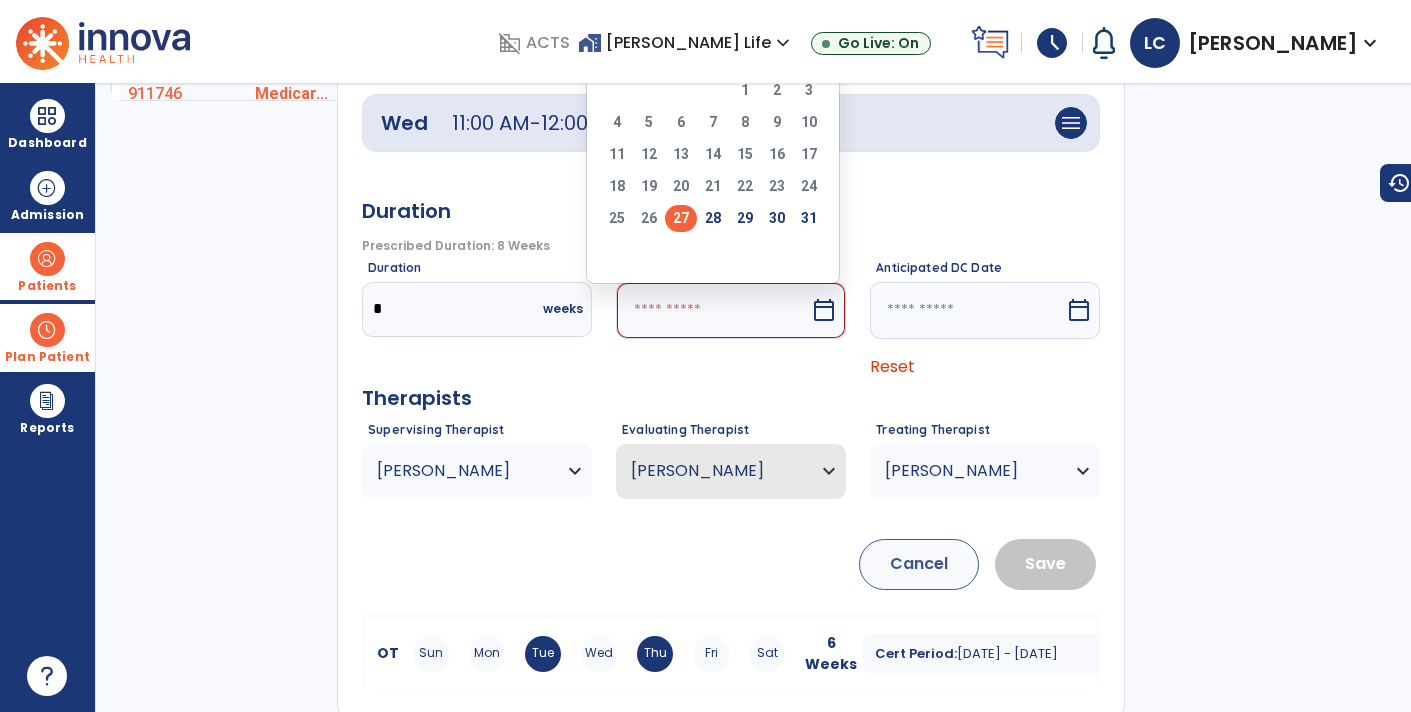 click on "27" at bounding box center [681, 218] 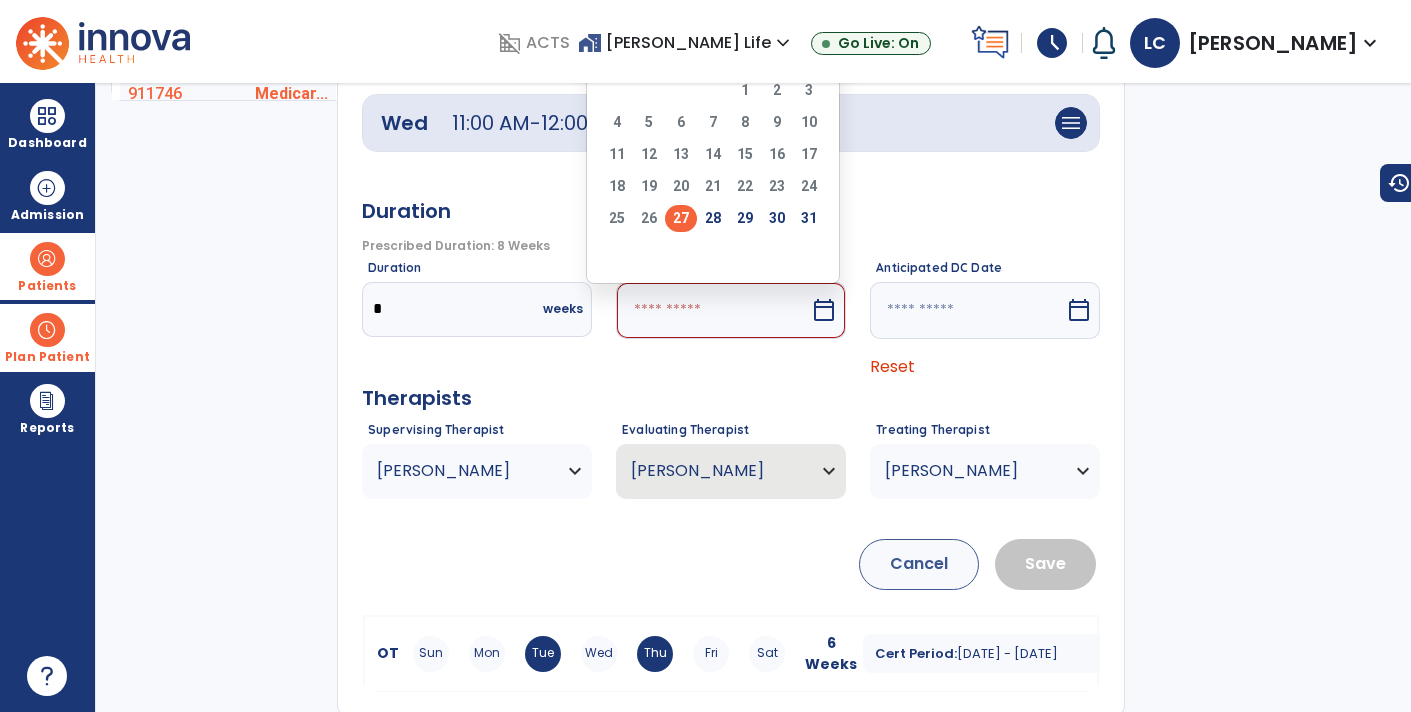 type on "*********" 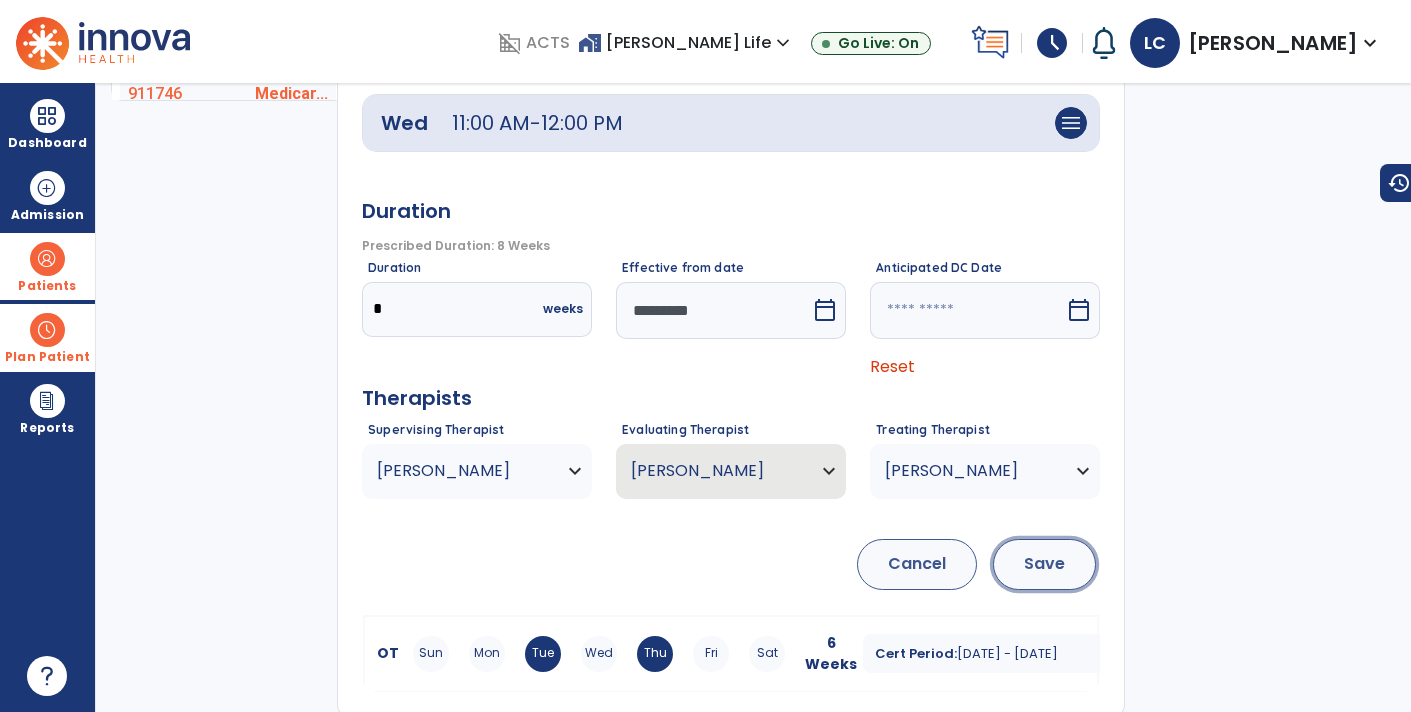 click on "Save" at bounding box center (1044, 564) 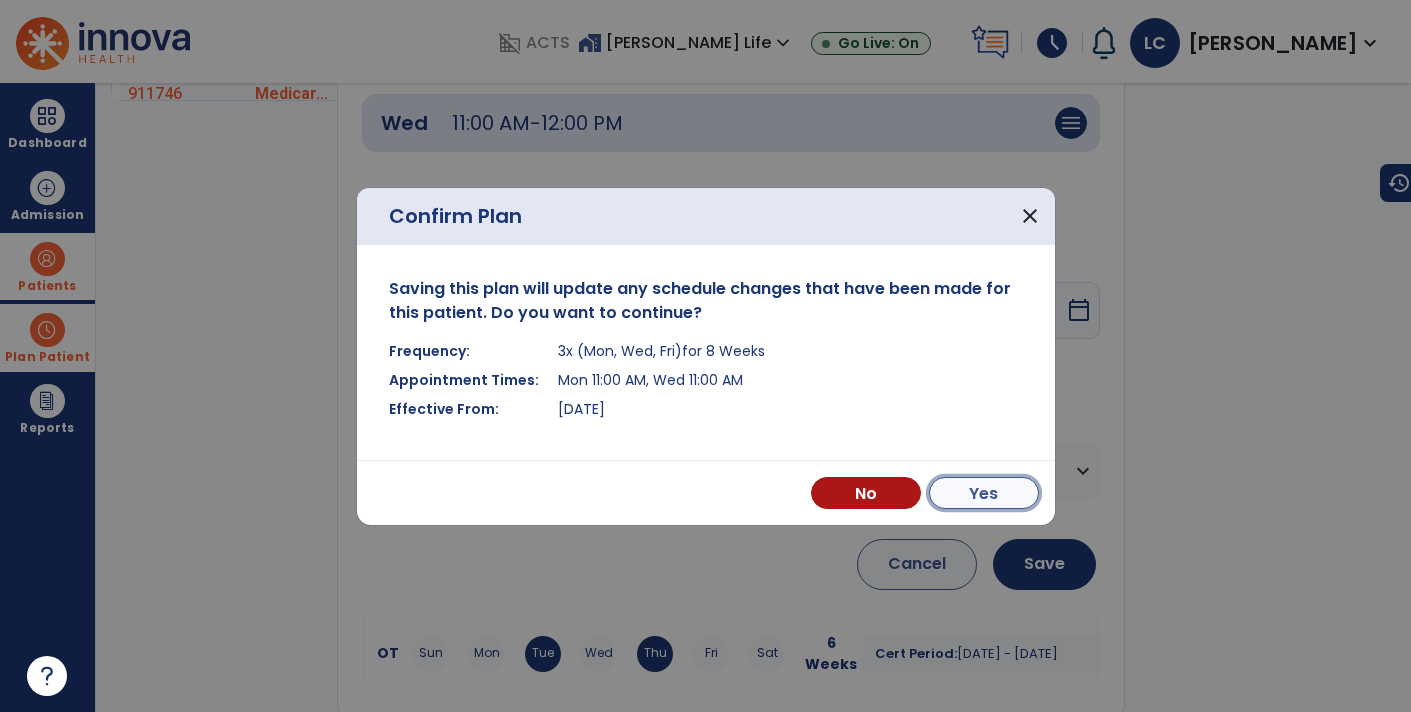 click on "Yes" at bounding box center [984, 493] 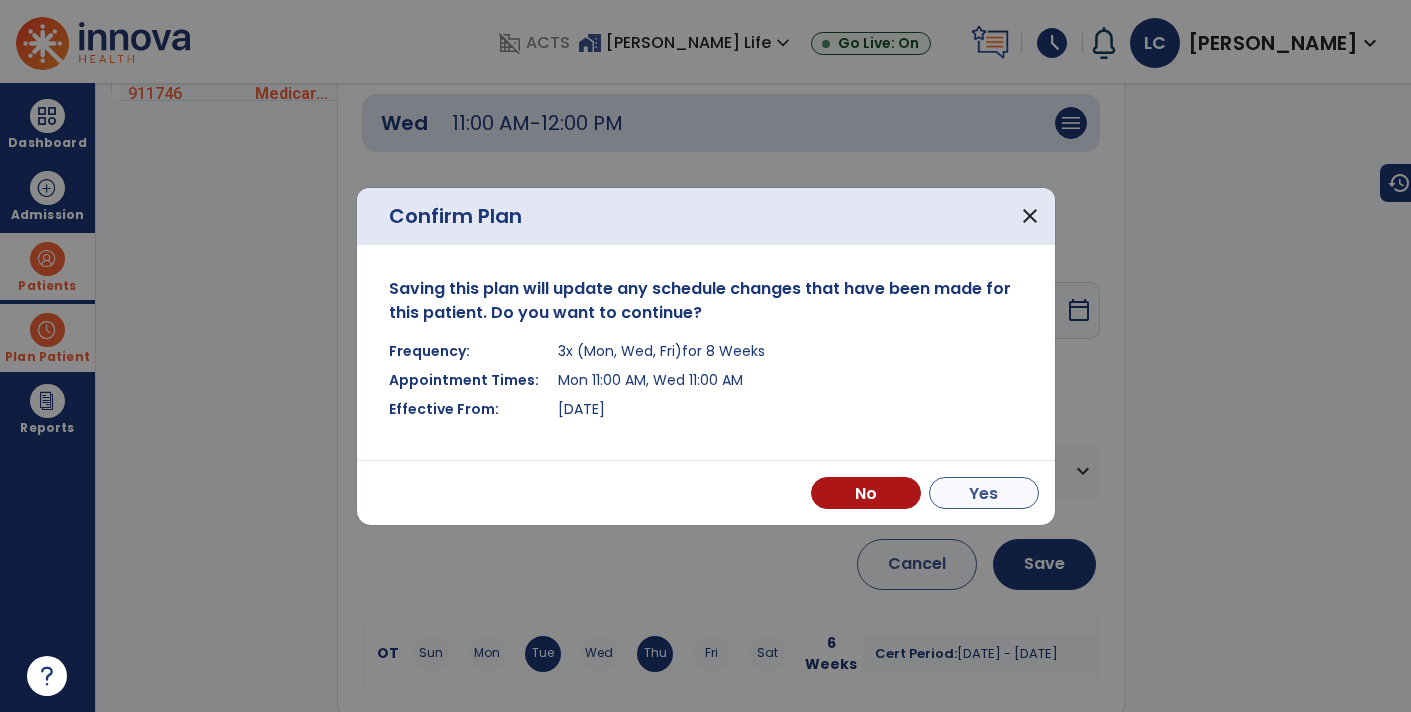 scroll, scrollTop: 723, scrollLeft: 0, axis: vertical 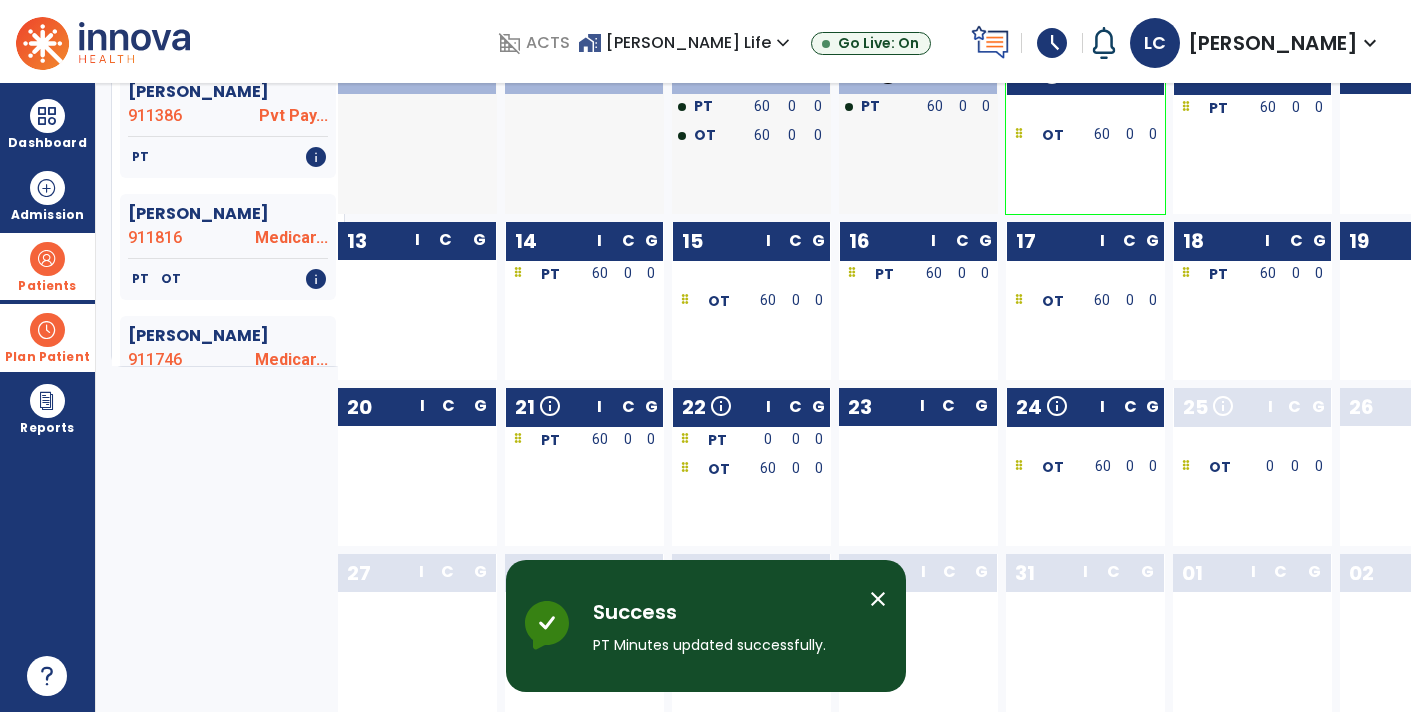click at bounding box center [47, 259] 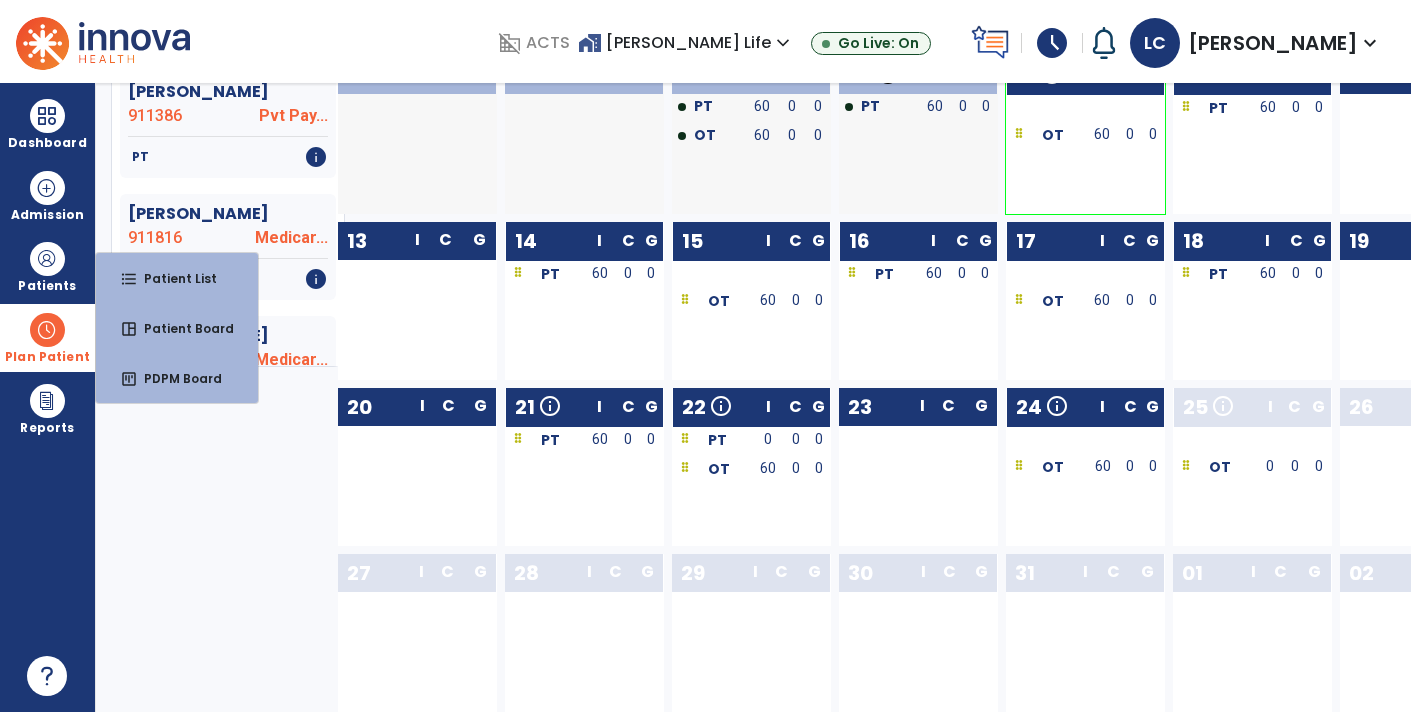 click at bounding box center [47, 330] 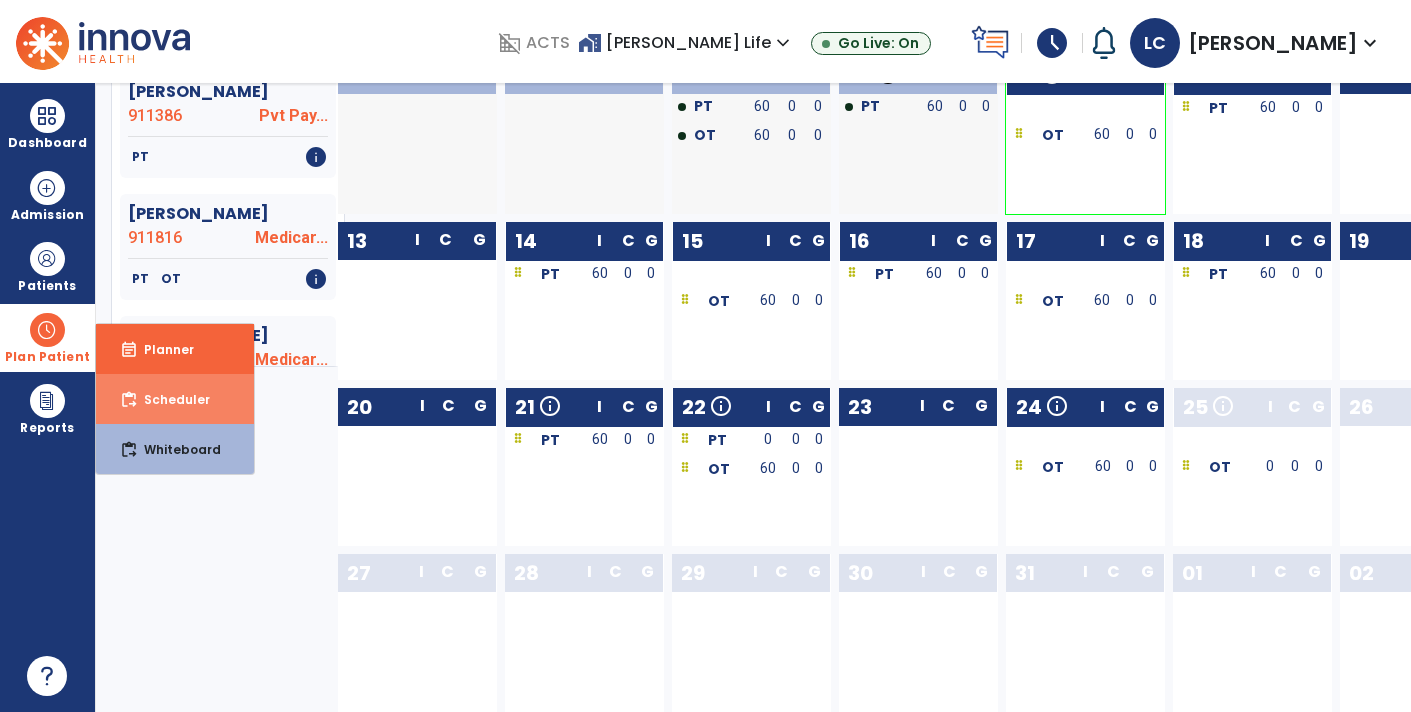 click on "content_paste_go" at bounding box center [129, 400] 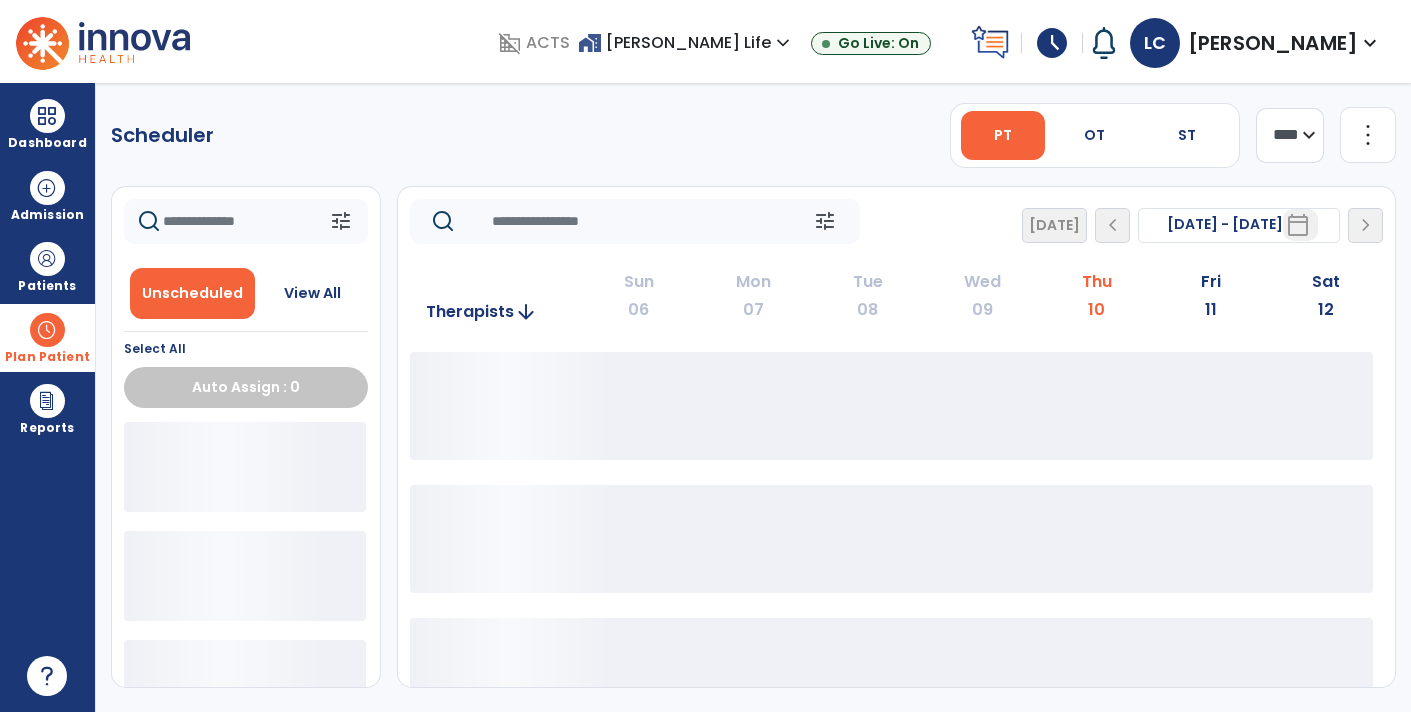 scroll, scrollTop: 0, scrollLeft: 0, axis: both 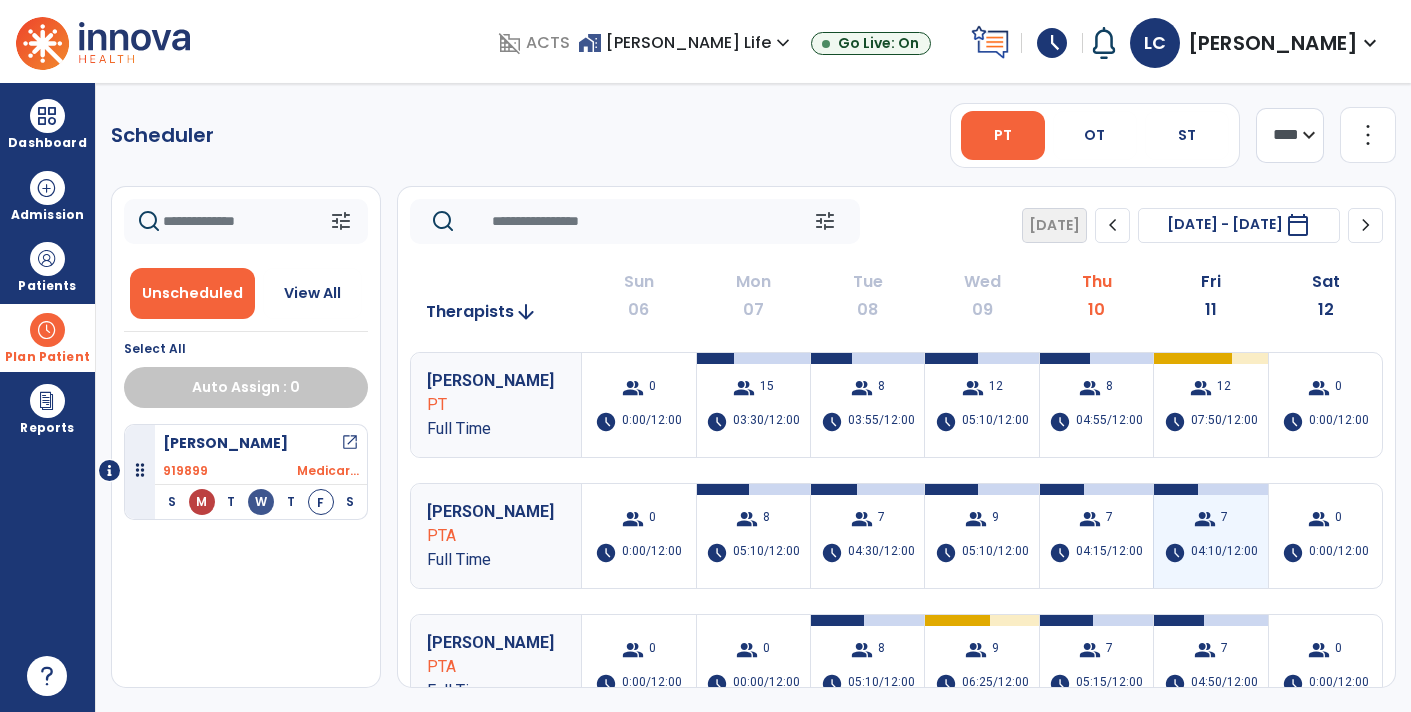 click on "group  7  schedule  04:10/12:00" at bounding box center [1210, 536] 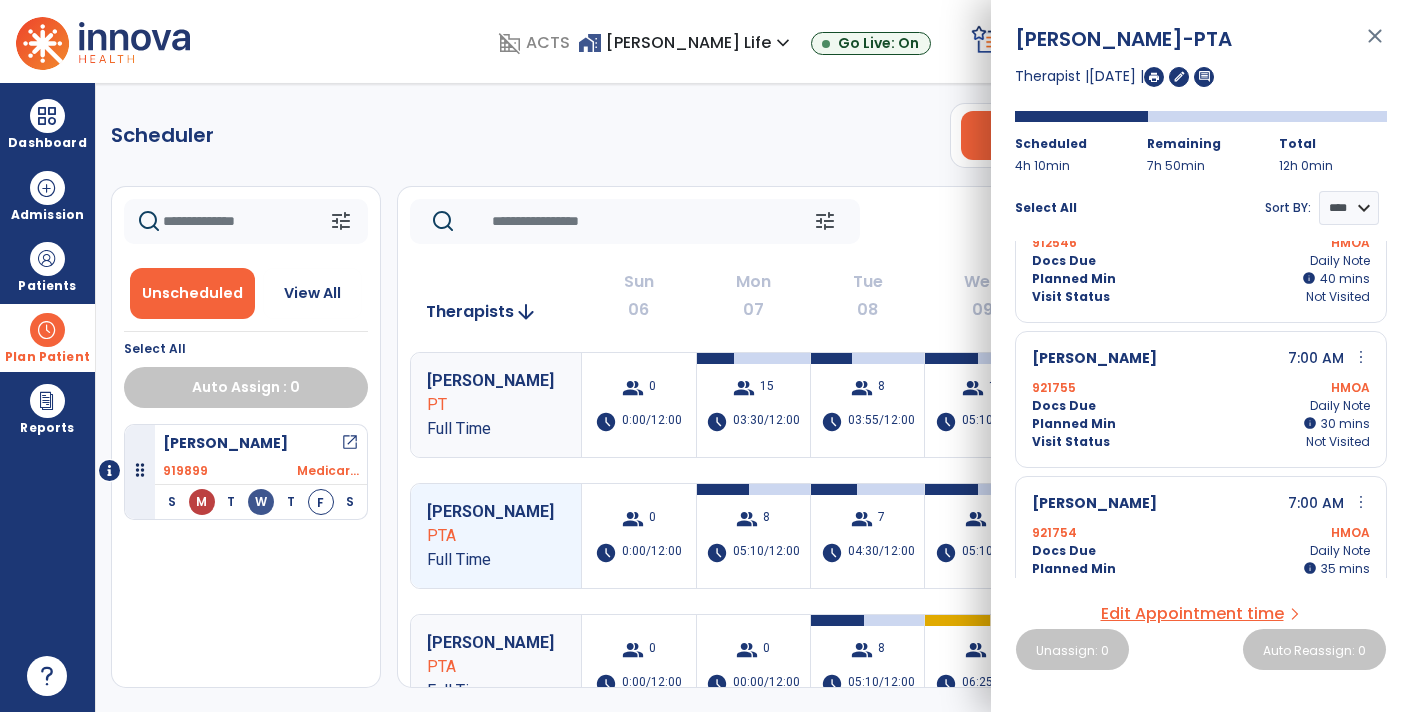scroll, scrollTop: 0, scrollLeft: 0, axis: both 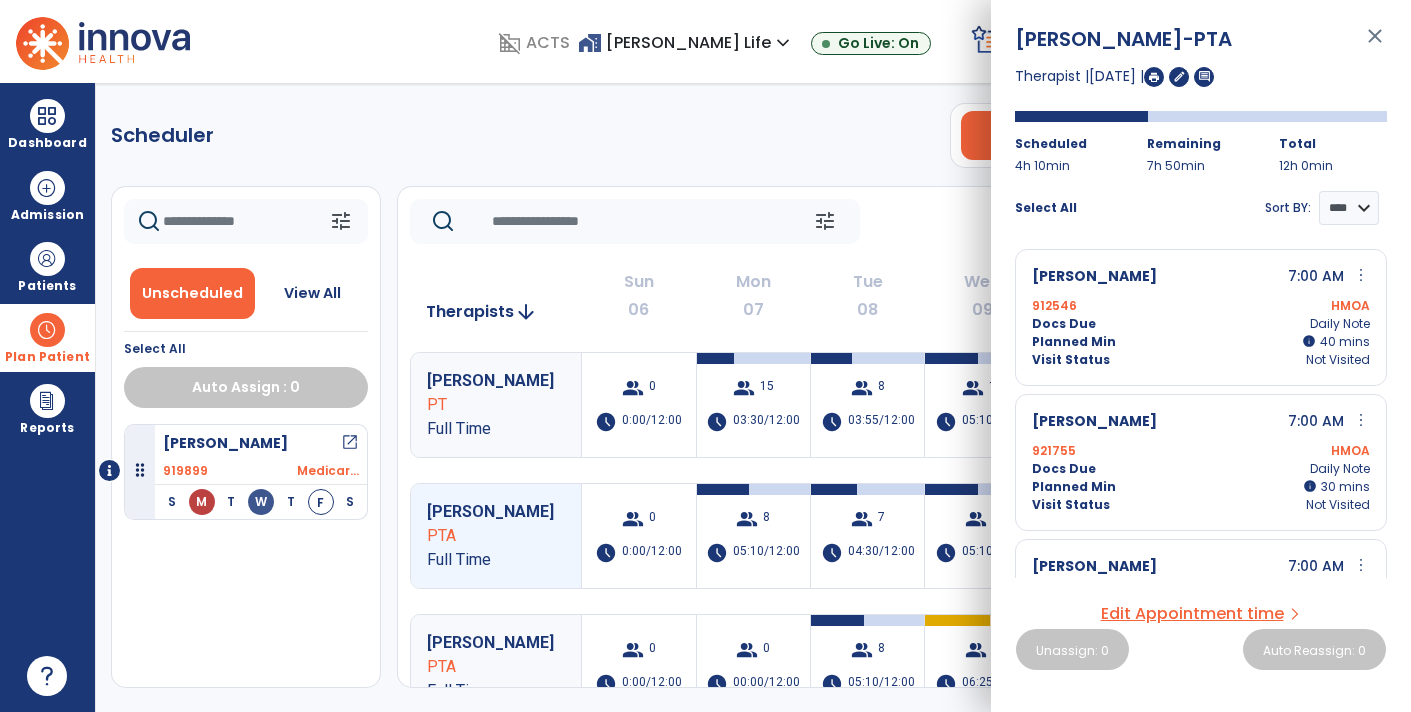 click on "close" at bounding box center (1375, 45) 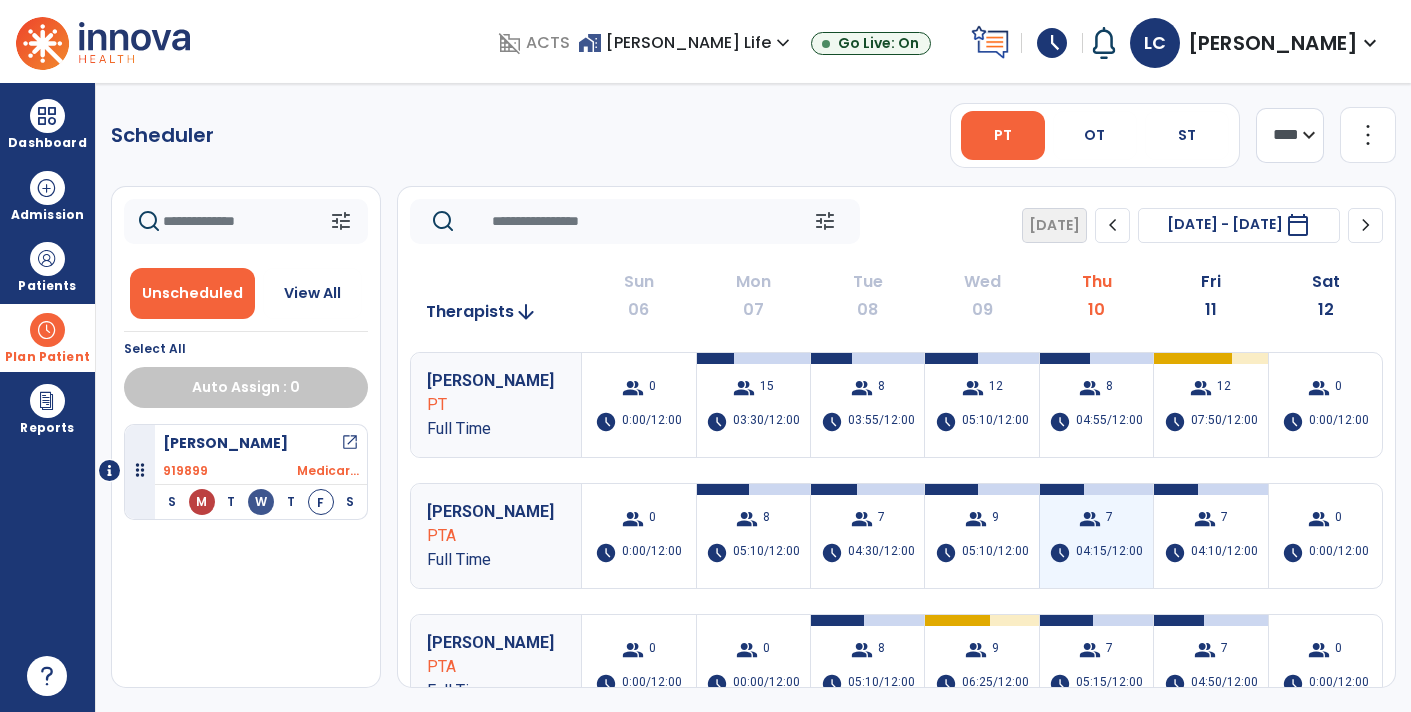 click on "group  7  schedule  04:15/12:00" at bounding box center [1096, 536] 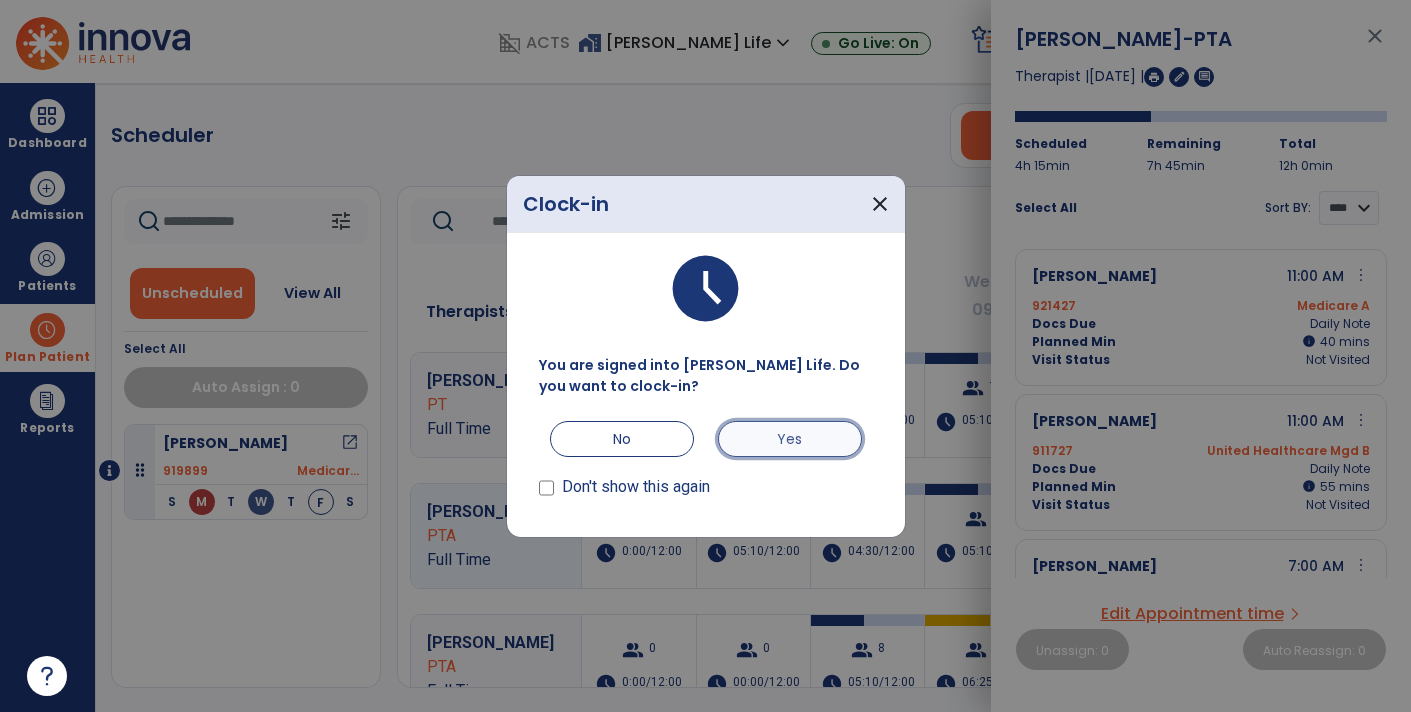 click on "Yes" at bounding box center [790, 439] 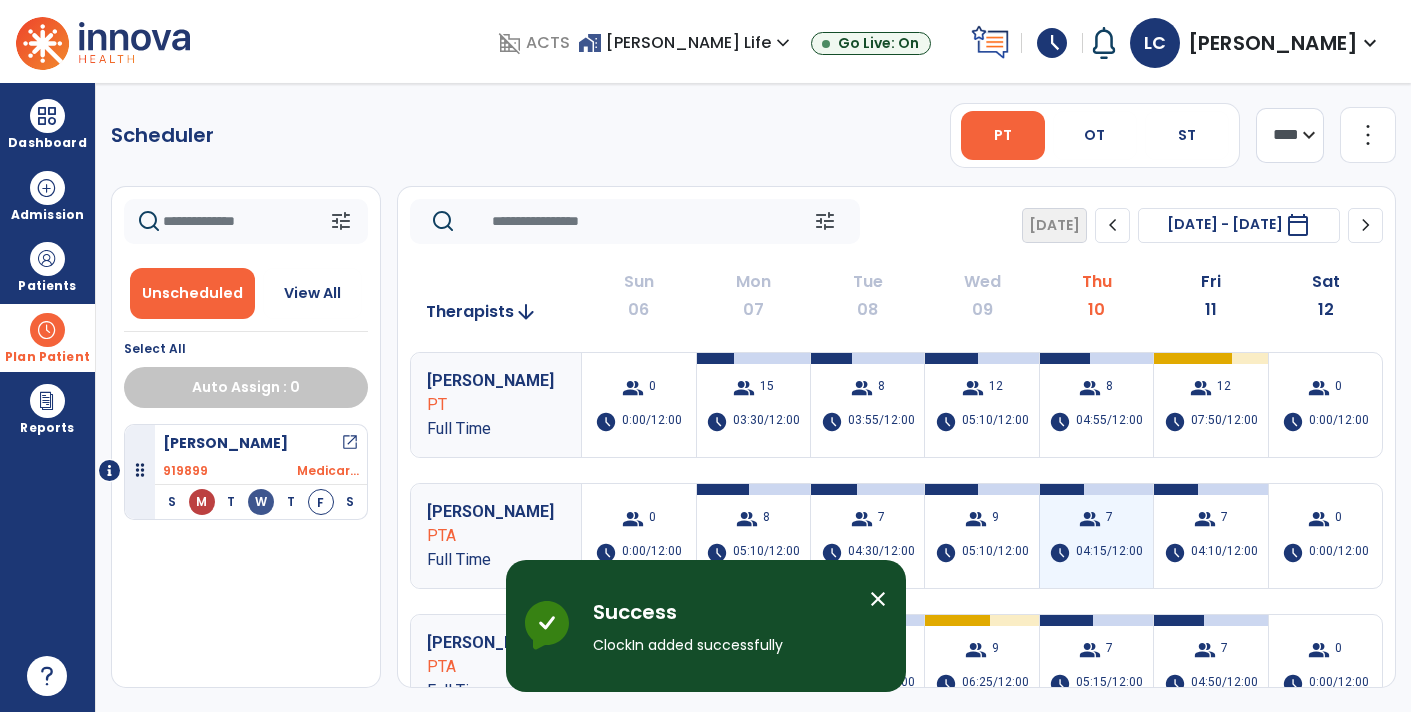 click on "04:15/12:00" at bounding box center [1109, 553] 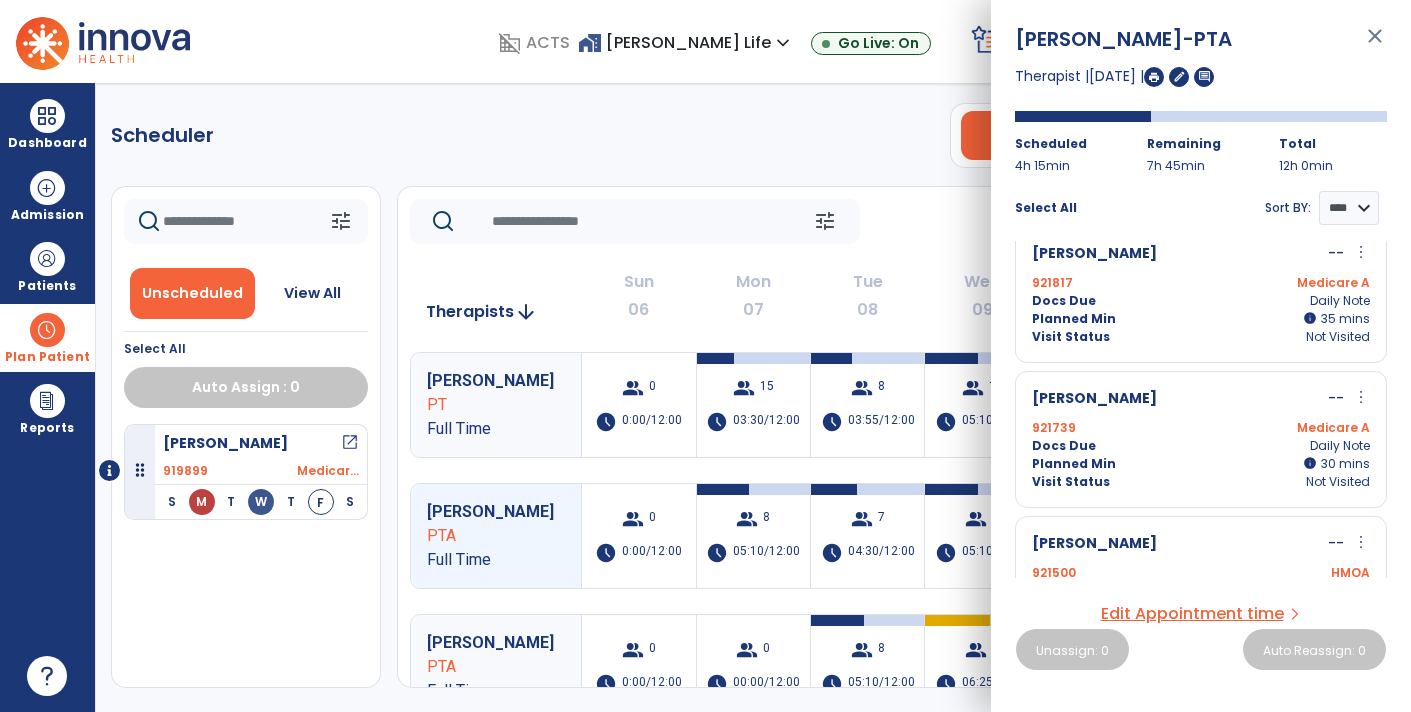 scroll, scrollTop: 669, scrollLeft: 0, axis: vertical 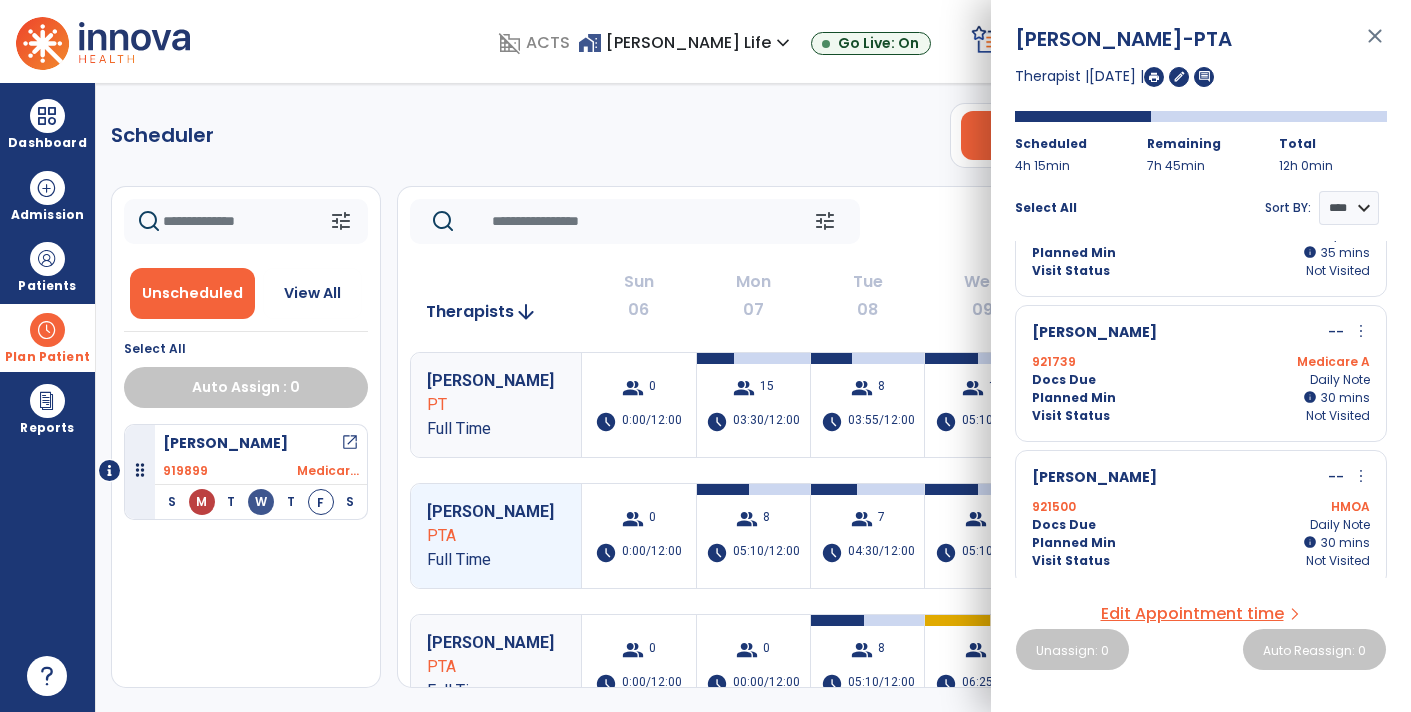 click on "close" at bounding box center (1375, 45) 